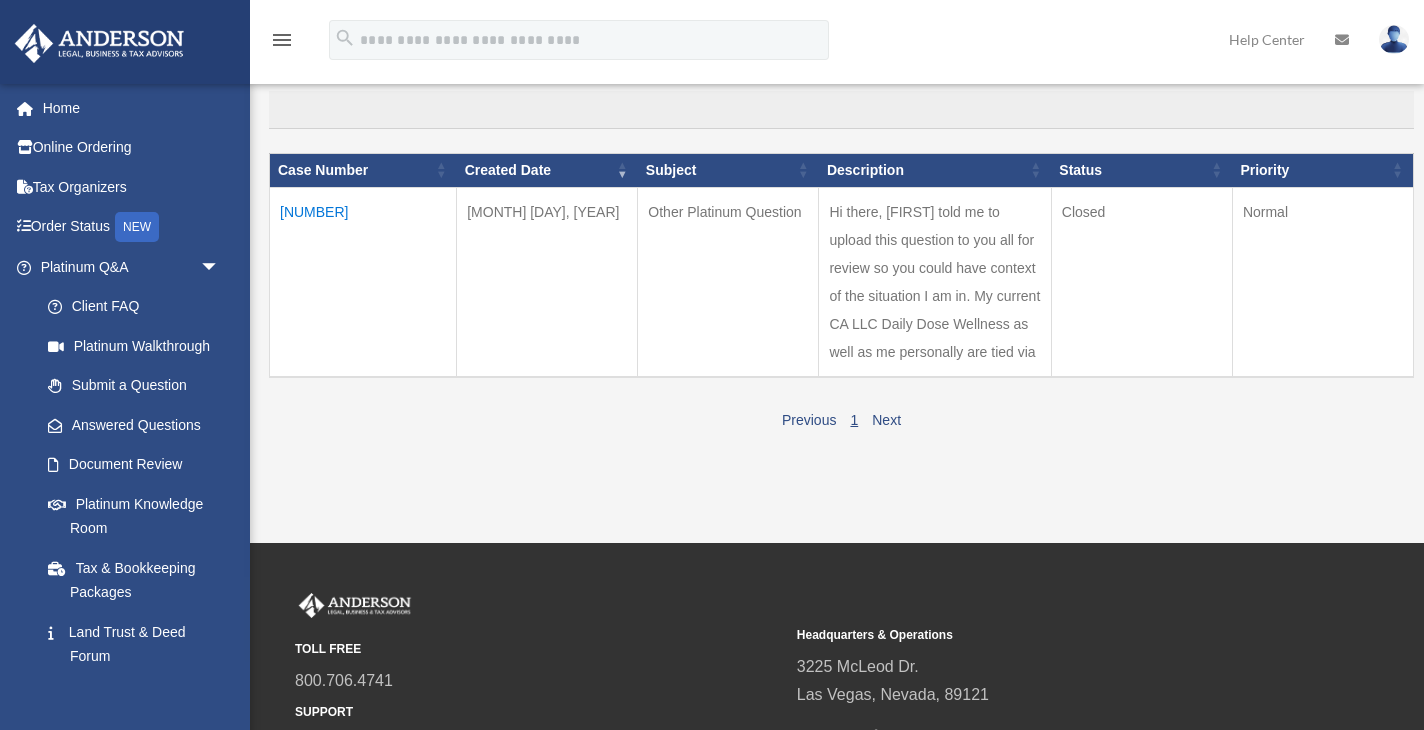 scroll, scrollTop: 223, scrollLeft: 0, axis: vertical 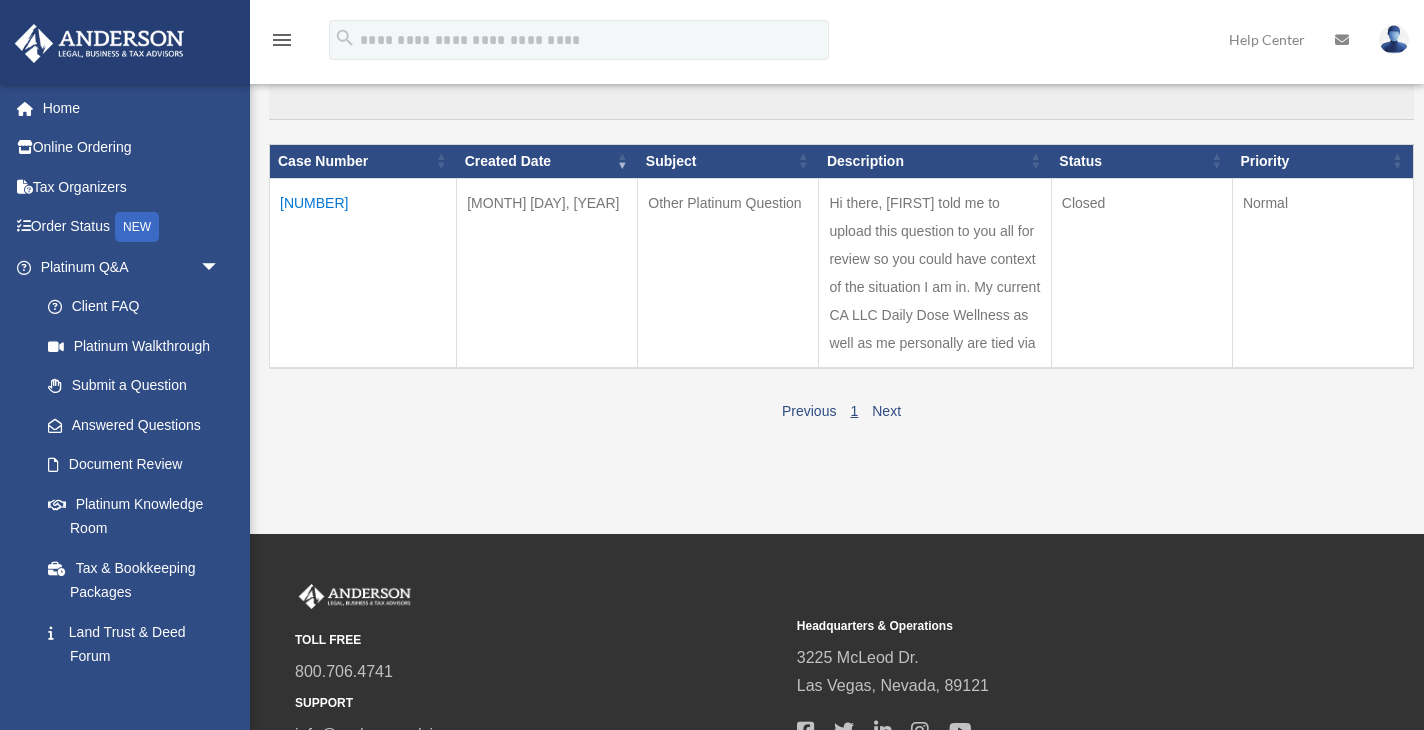 click on "01055227" at bounding box center [363, 273] 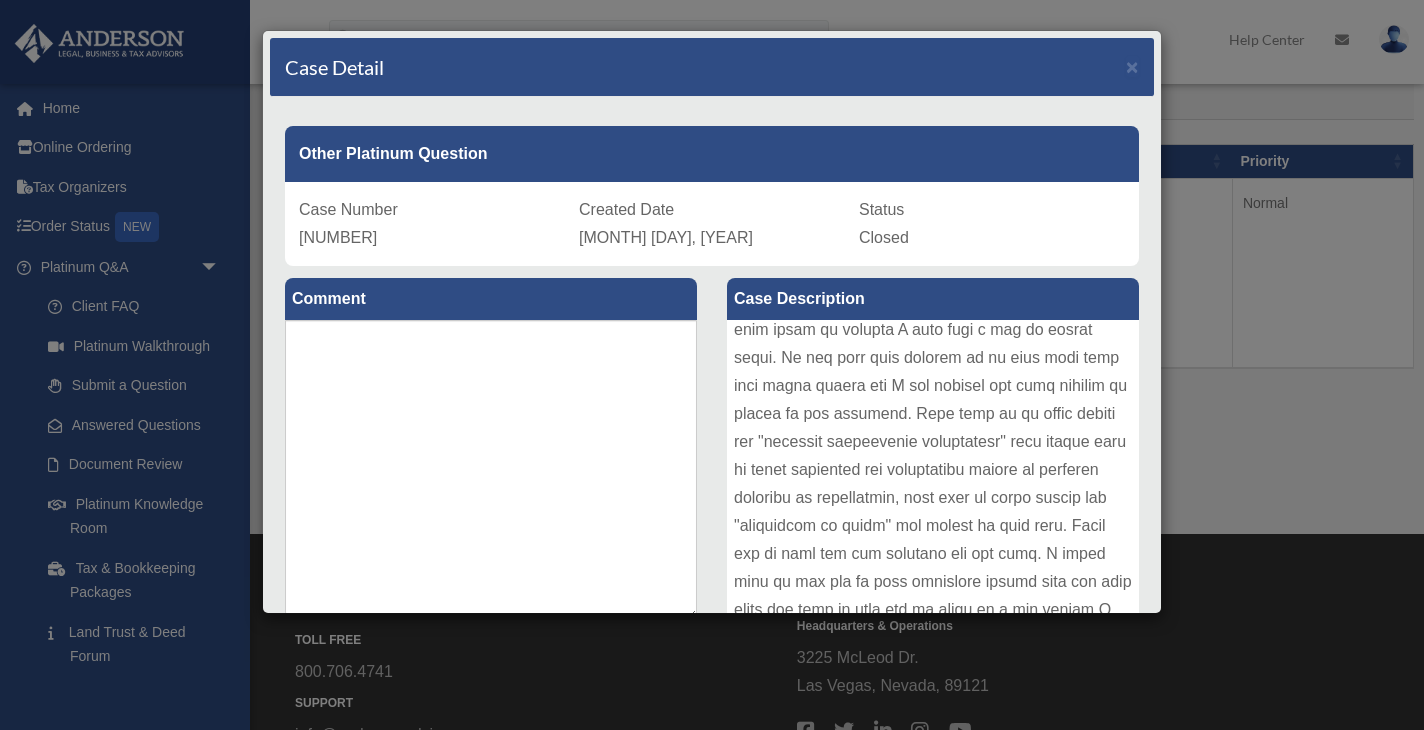 scroll, scrollTop: 1142, scrollLeft: 0, axis: vertical 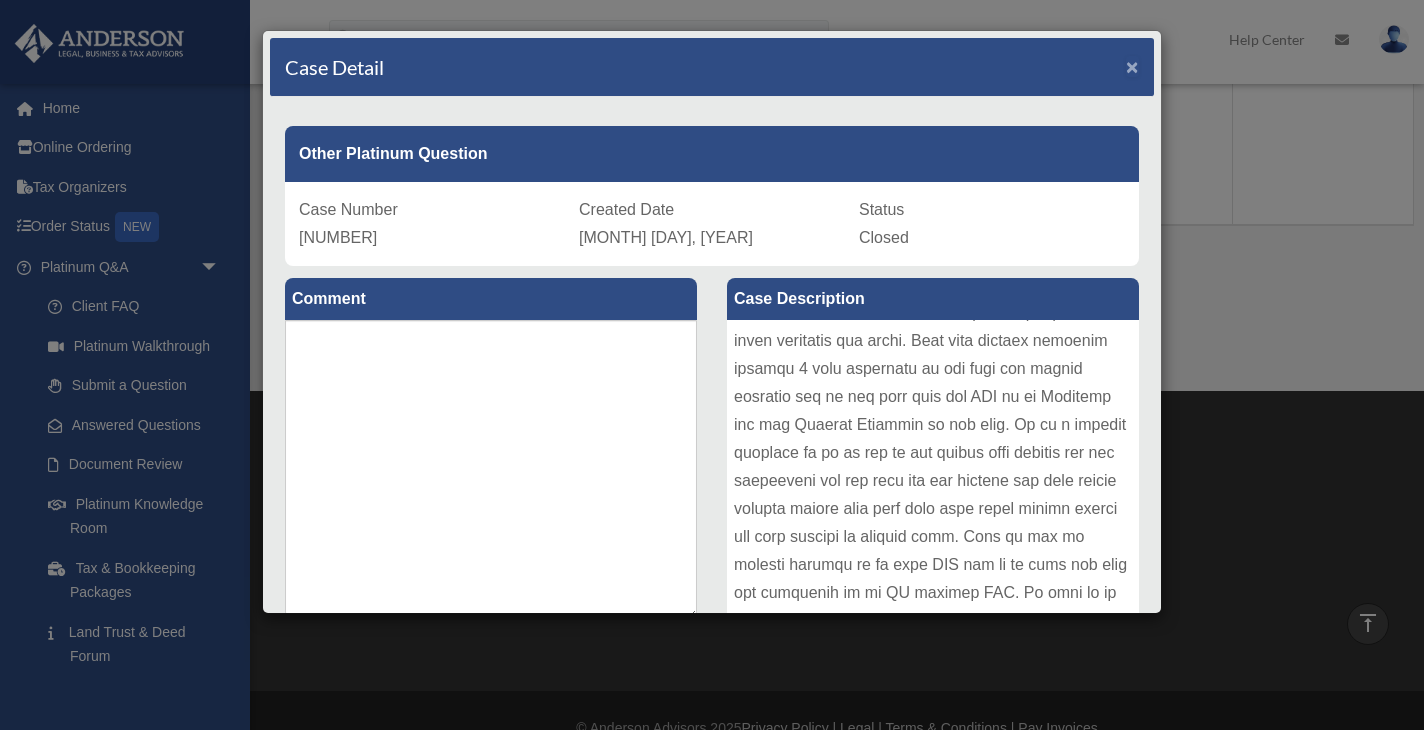 click on "×" at bounding box center (1132, 66) 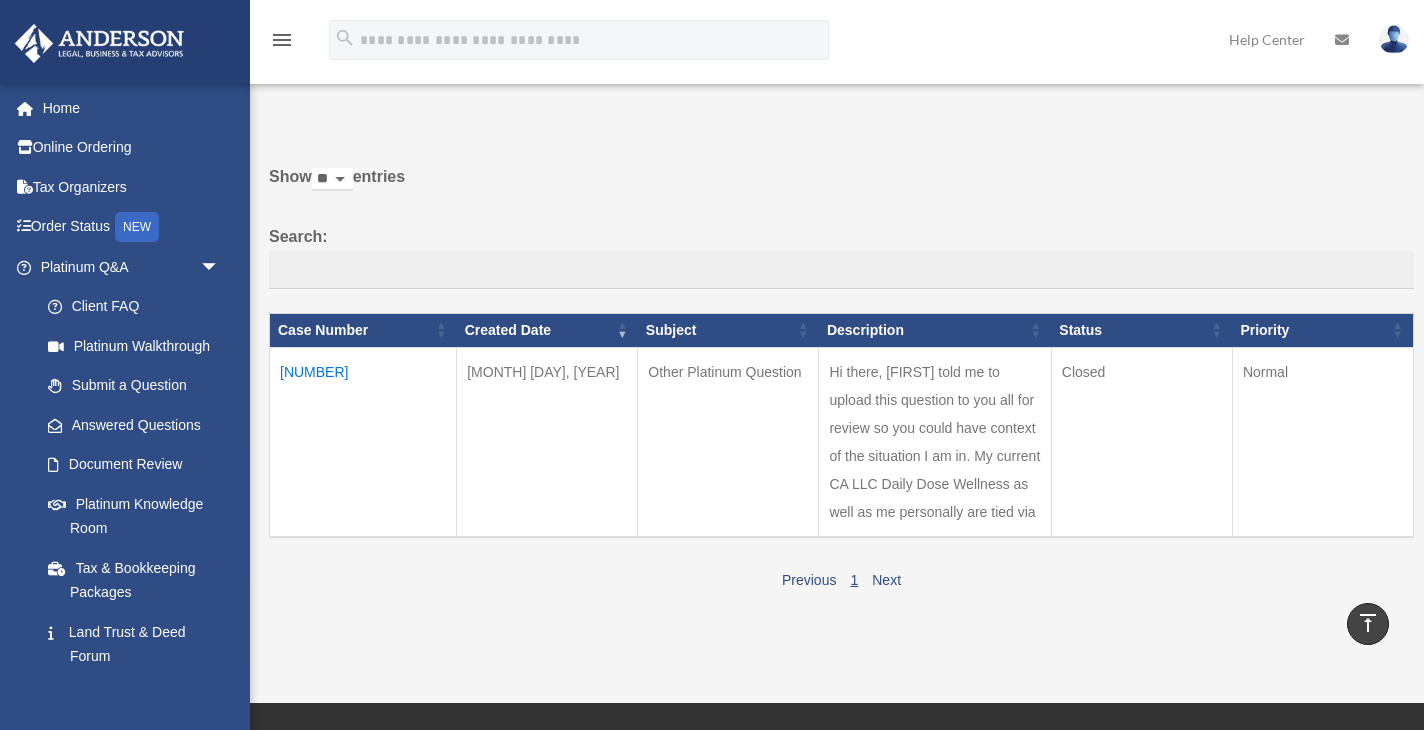 scroll, scrollTop: 51, scrollLeft: 0, axis: vertical 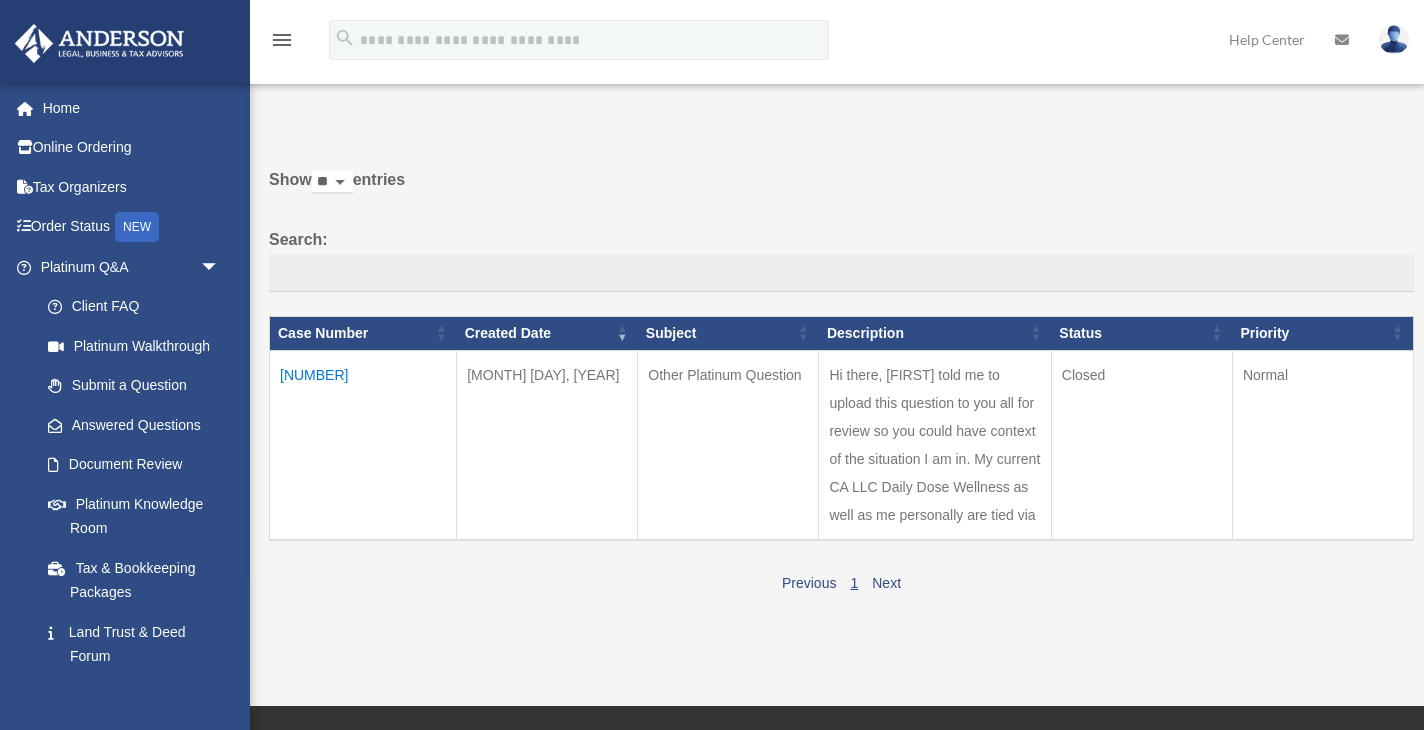 click on "01055227" at bounding box center (363, 445) 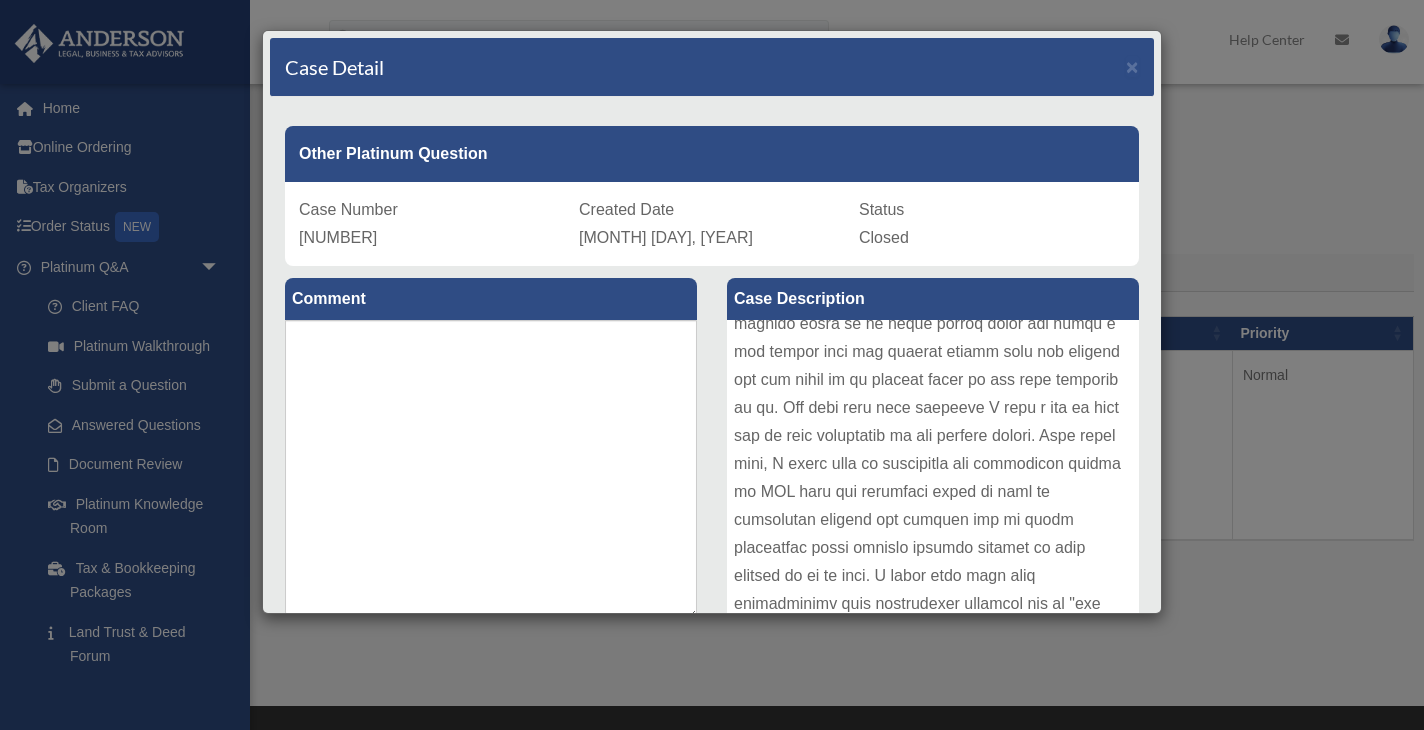 scroll, scrollTop: 1142, scrollLeft: 0, axis: vertical 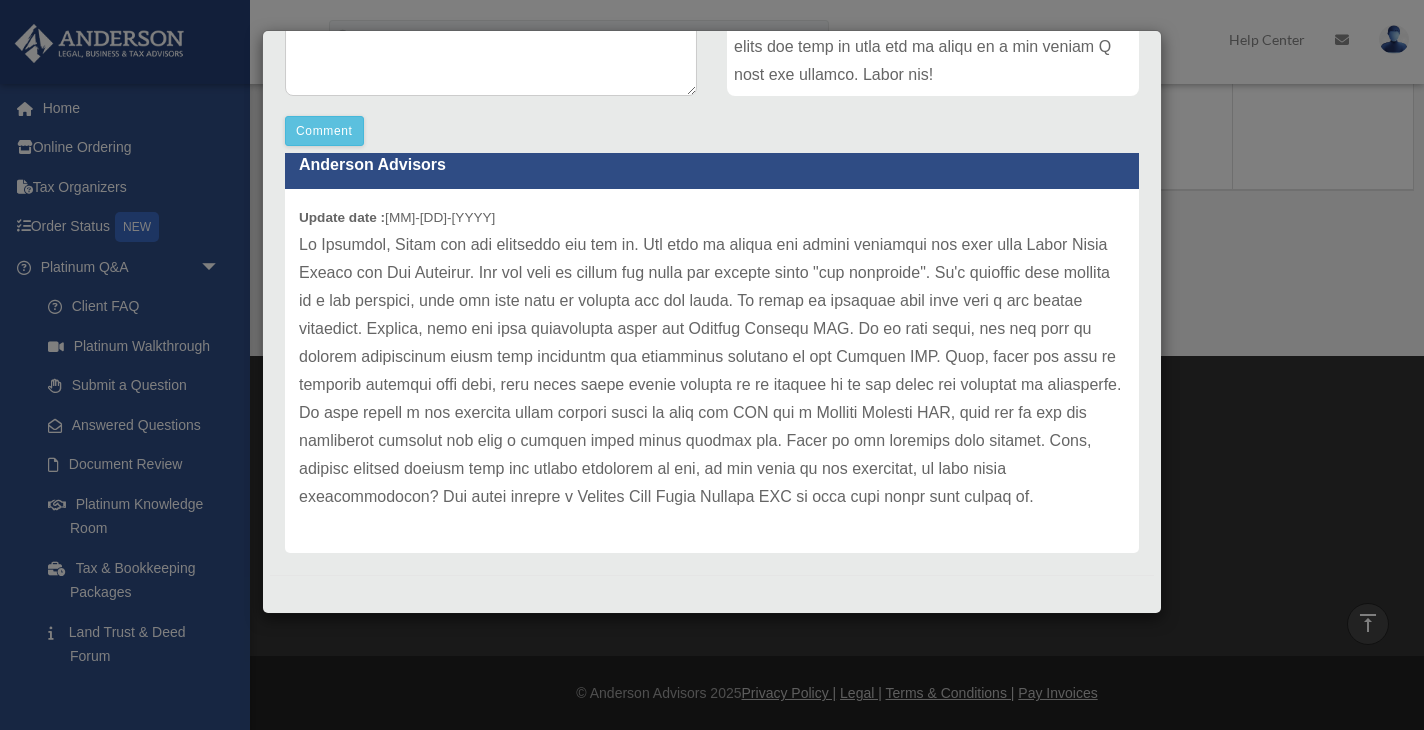 click on "Case Detail
×
Other Platinum Question
Case Number
01055227
Created Date
July 25, 2025
Status
Closed
Comment   Comment" at bounding box center [712, 365] 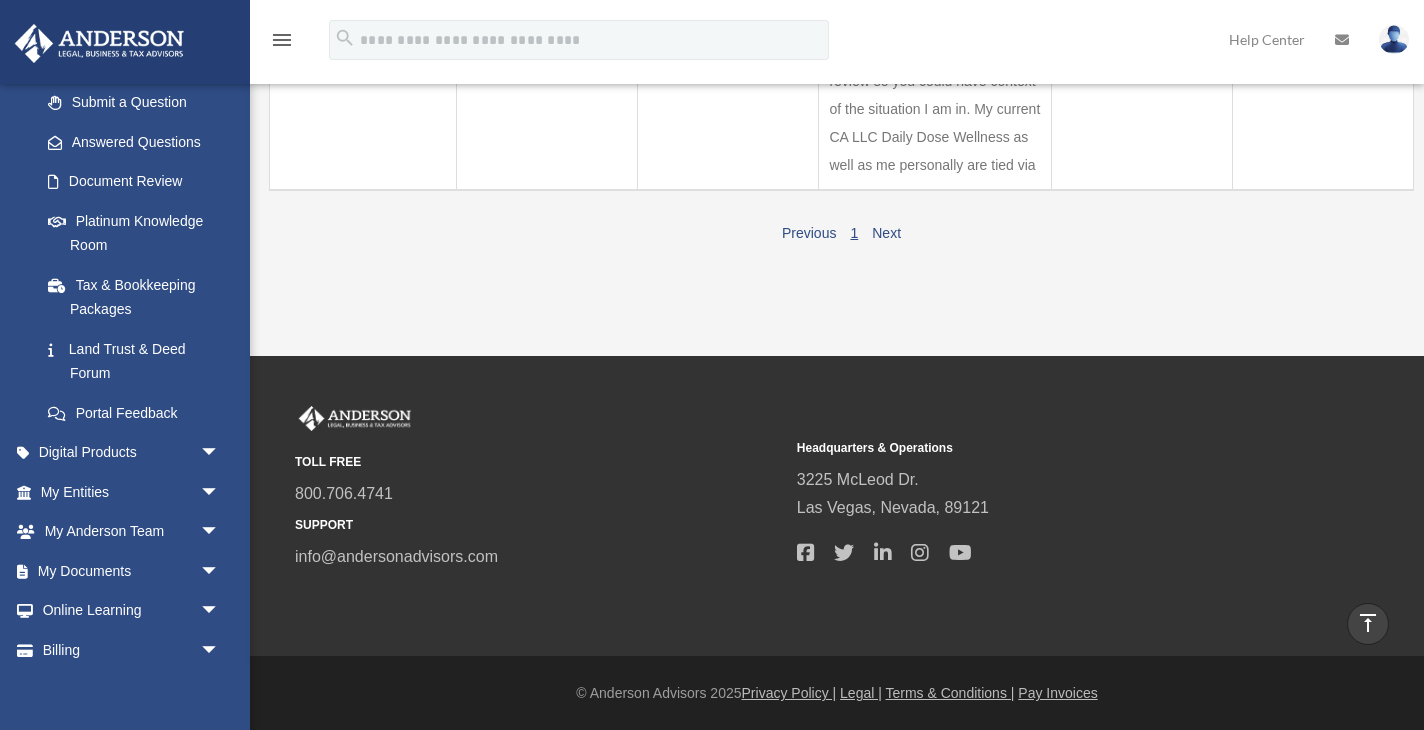 scroll, scrollTop: 334, scrollLeft: 0, axis: vertical 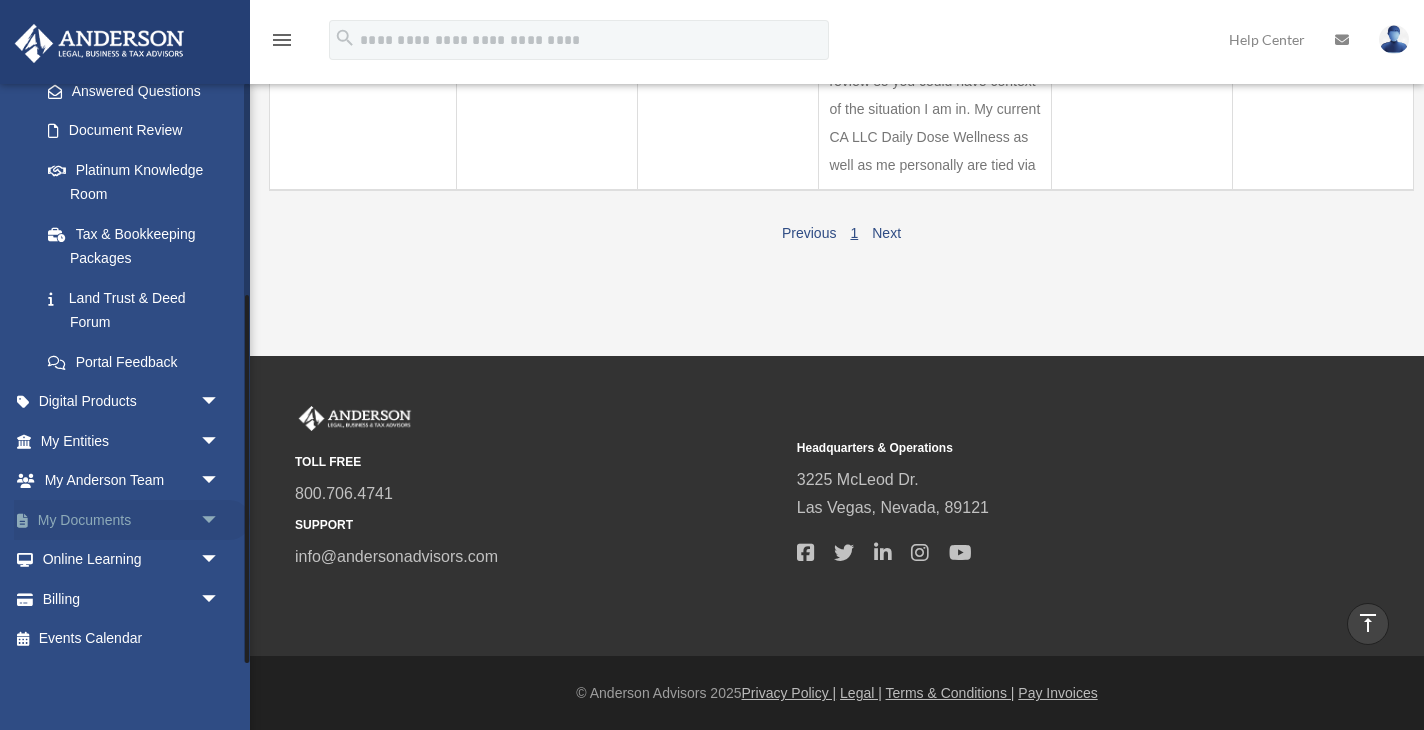 click on "arrow_drop_down" at bounding box center (220, 520) 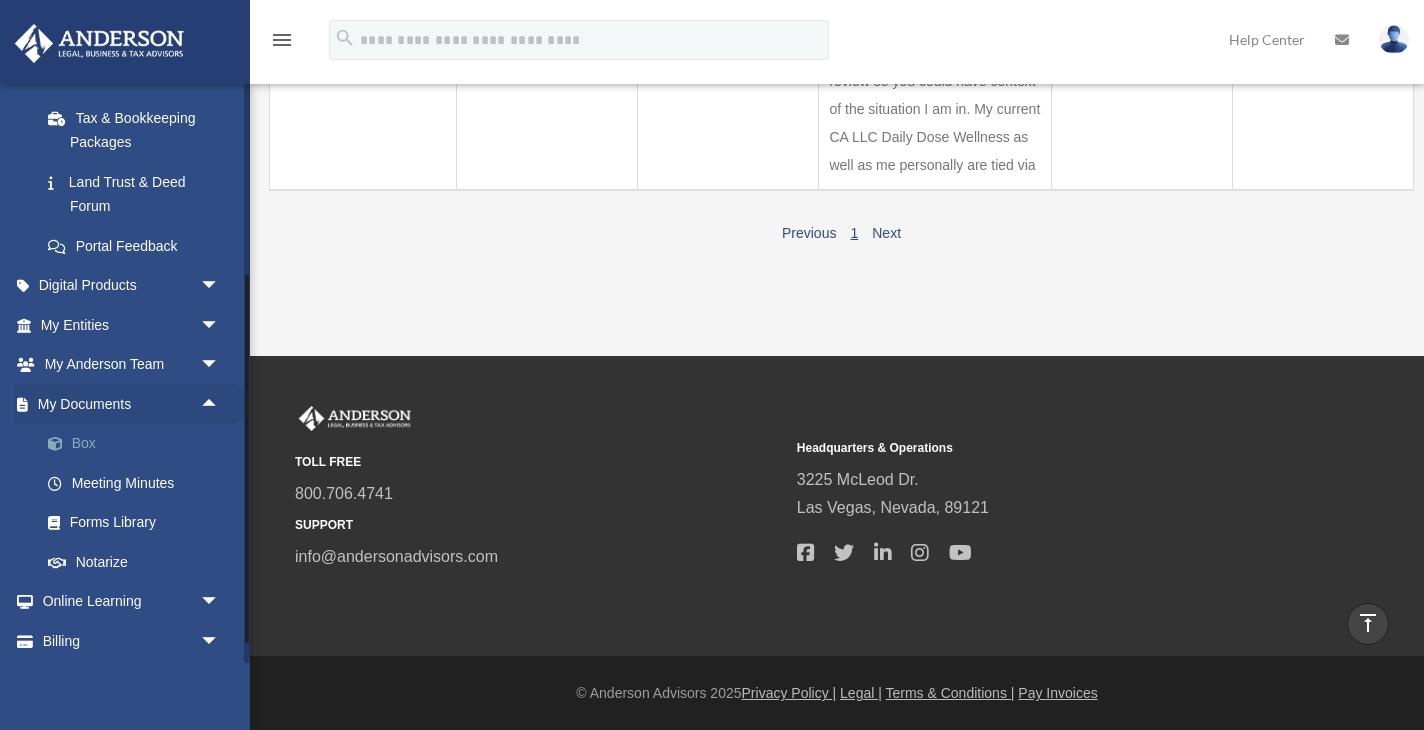 scroll, scrollTop: 491, scrollLeft: 0, axis: vertical 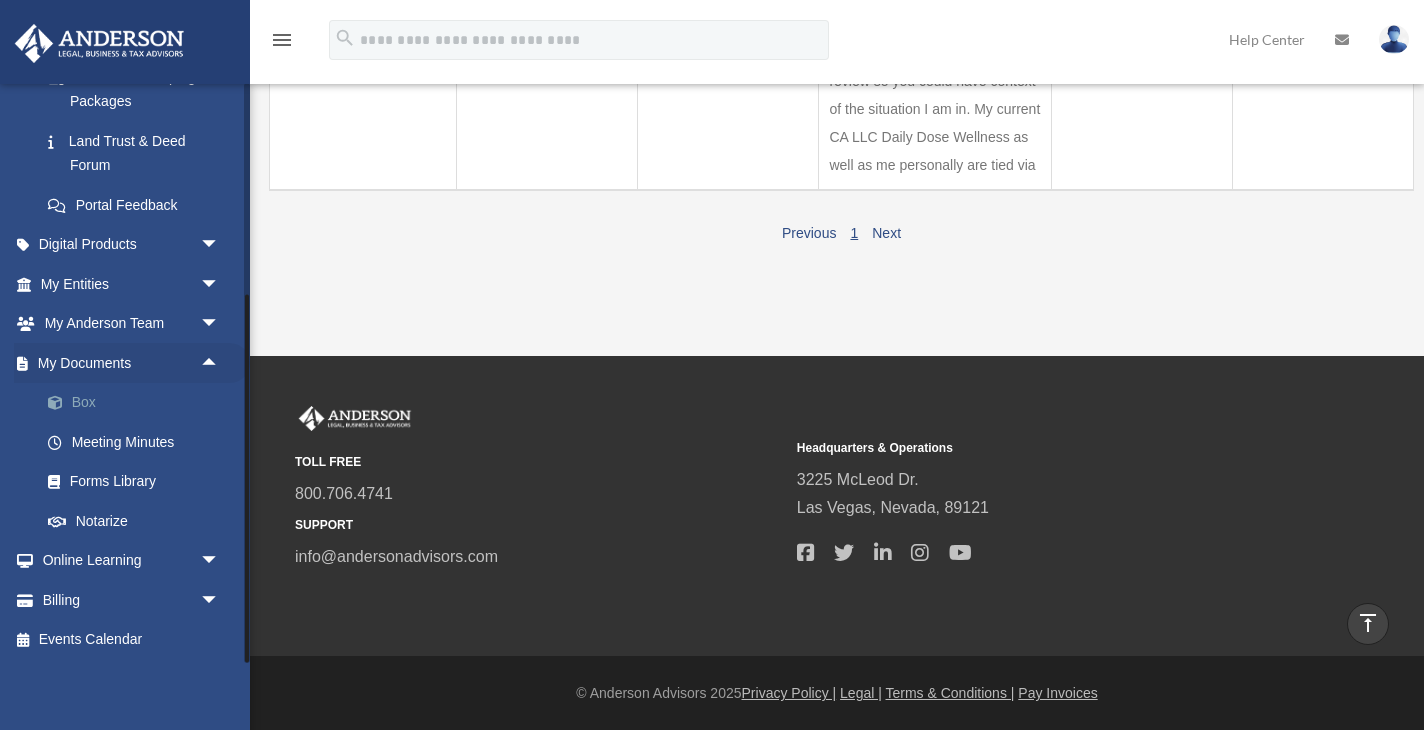click on "Box" at bounding box center (139, 403) 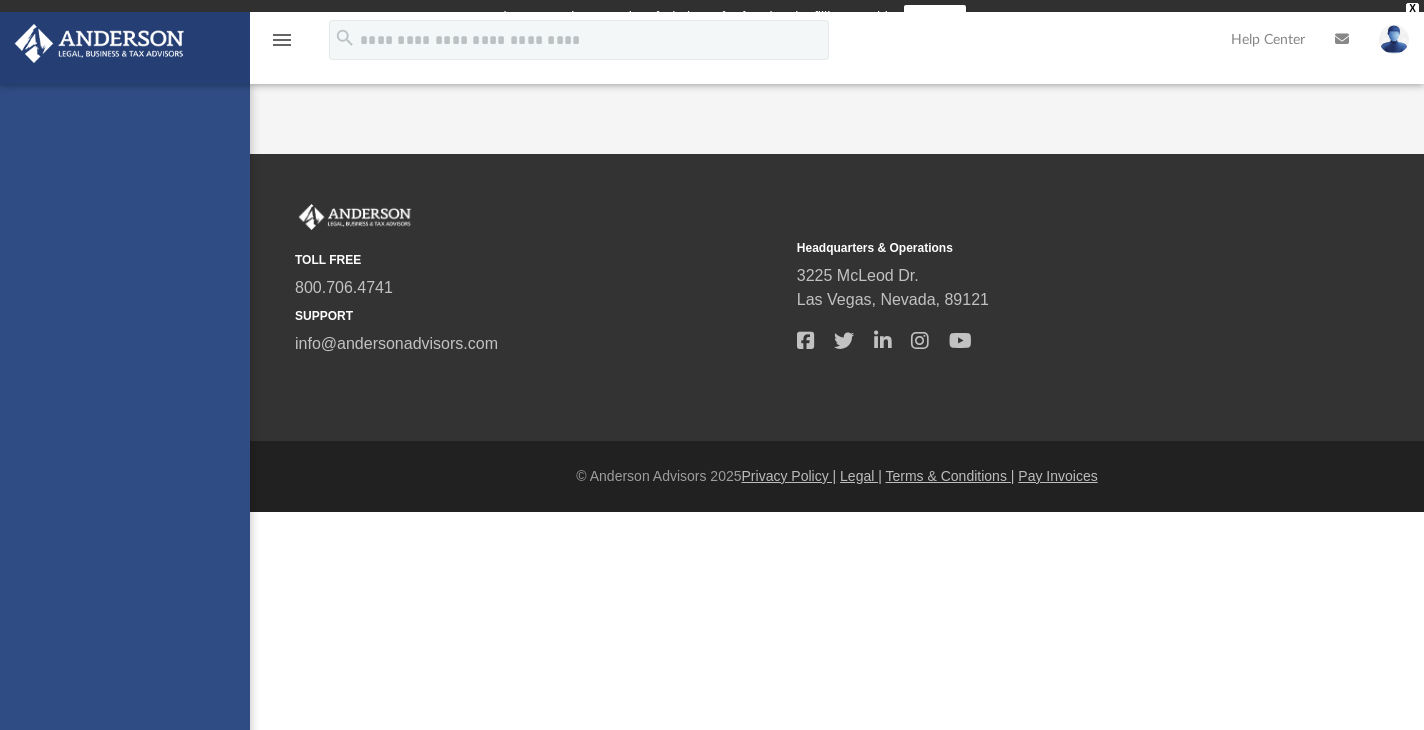 scroll, scrollTop: 0, scrollLeft: 0, axis: both 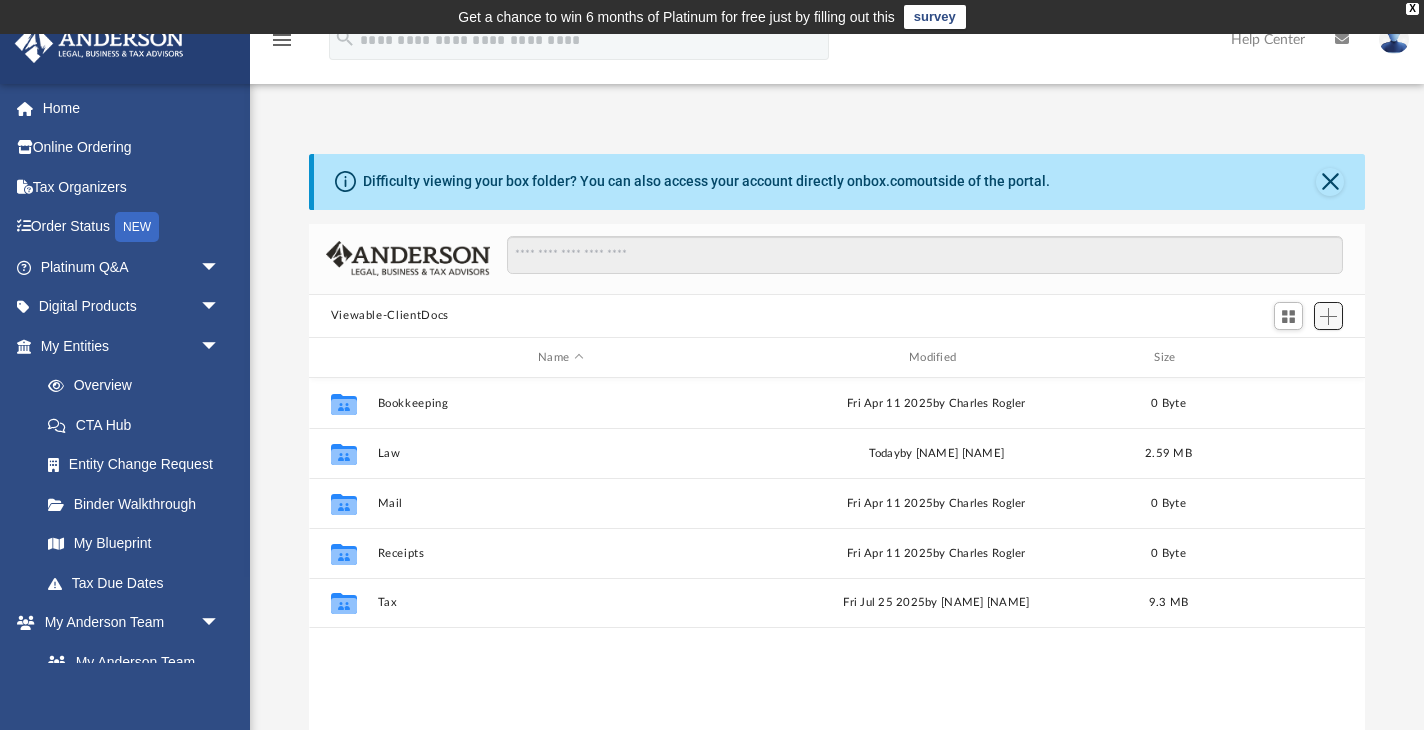 click at bounding box center (1328, 316) 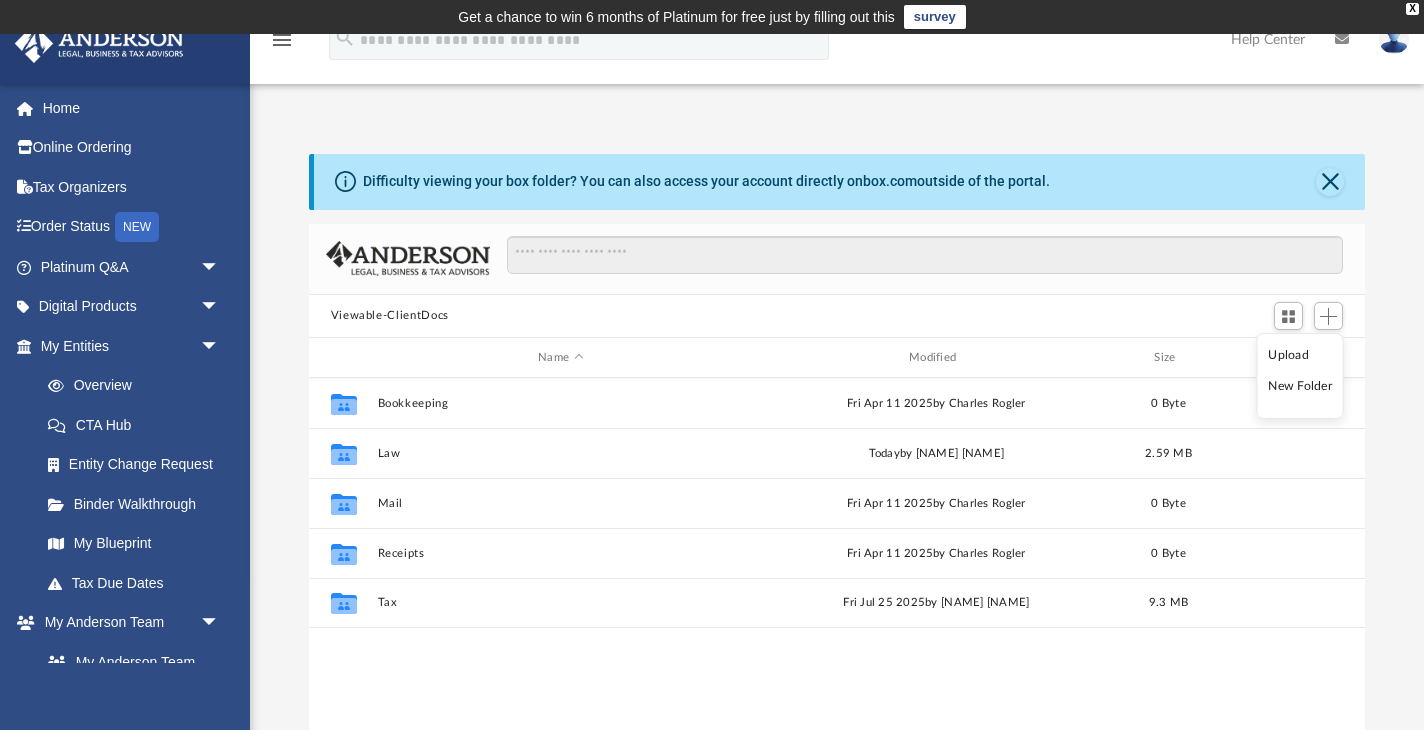 click on "Upload" at bounding box center [1300, 355] 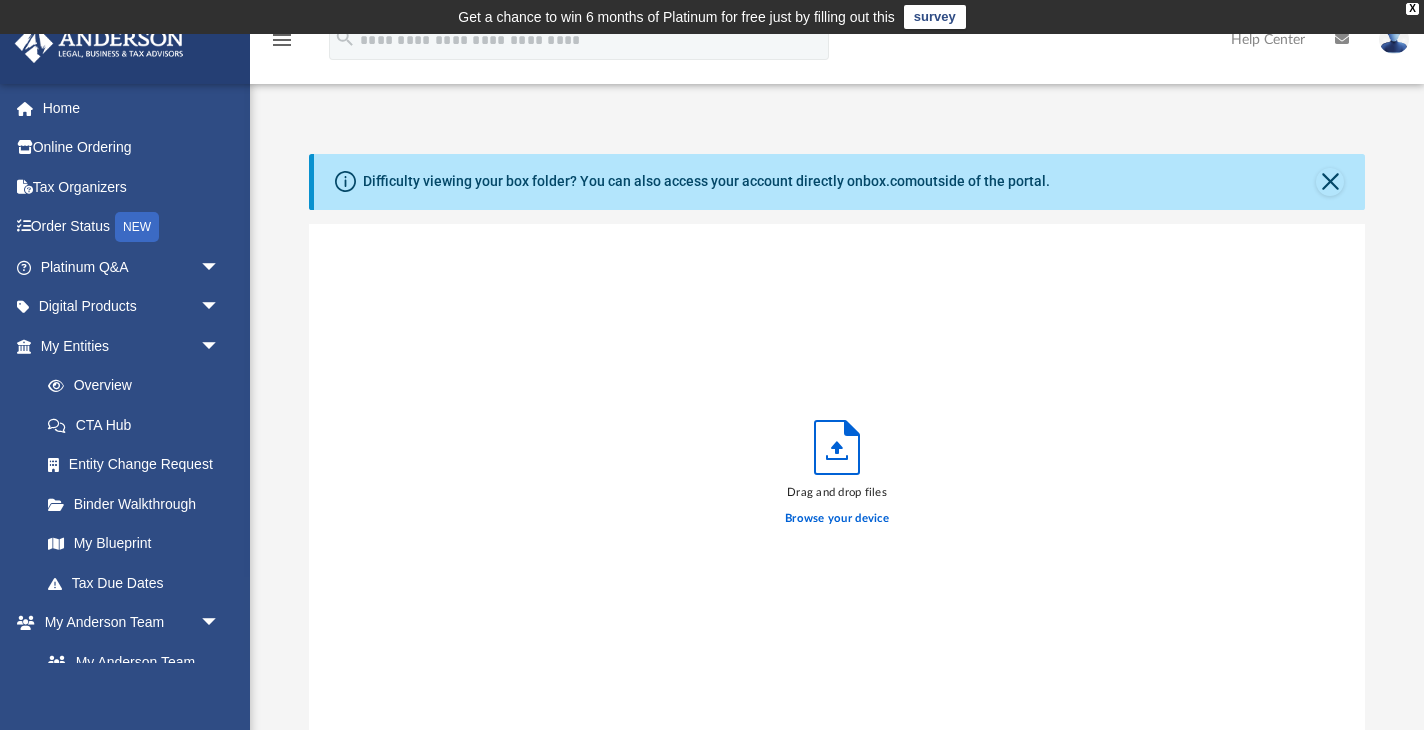 scroll, scrollTop: 1, scrollLeft: 1, axis: both 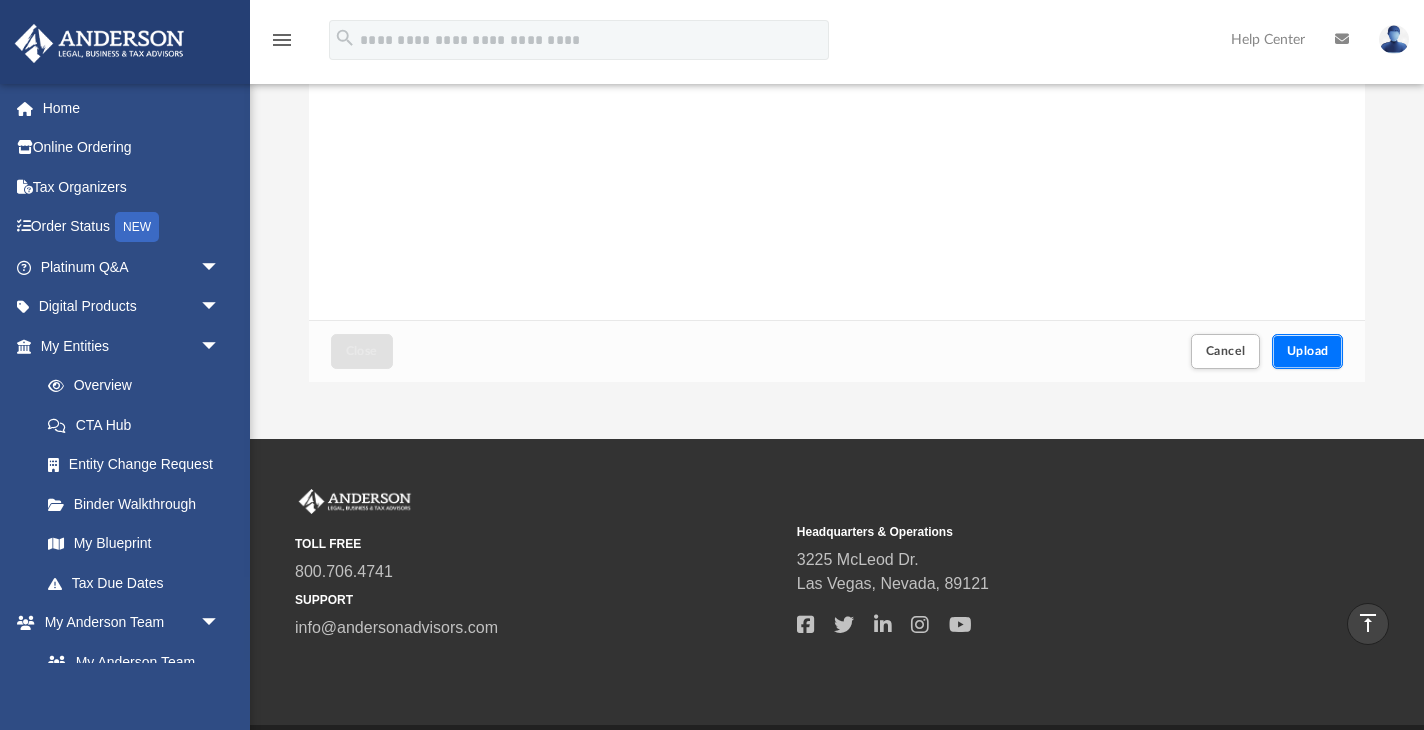 click on "Upload" at bounding box center (1308, 351) 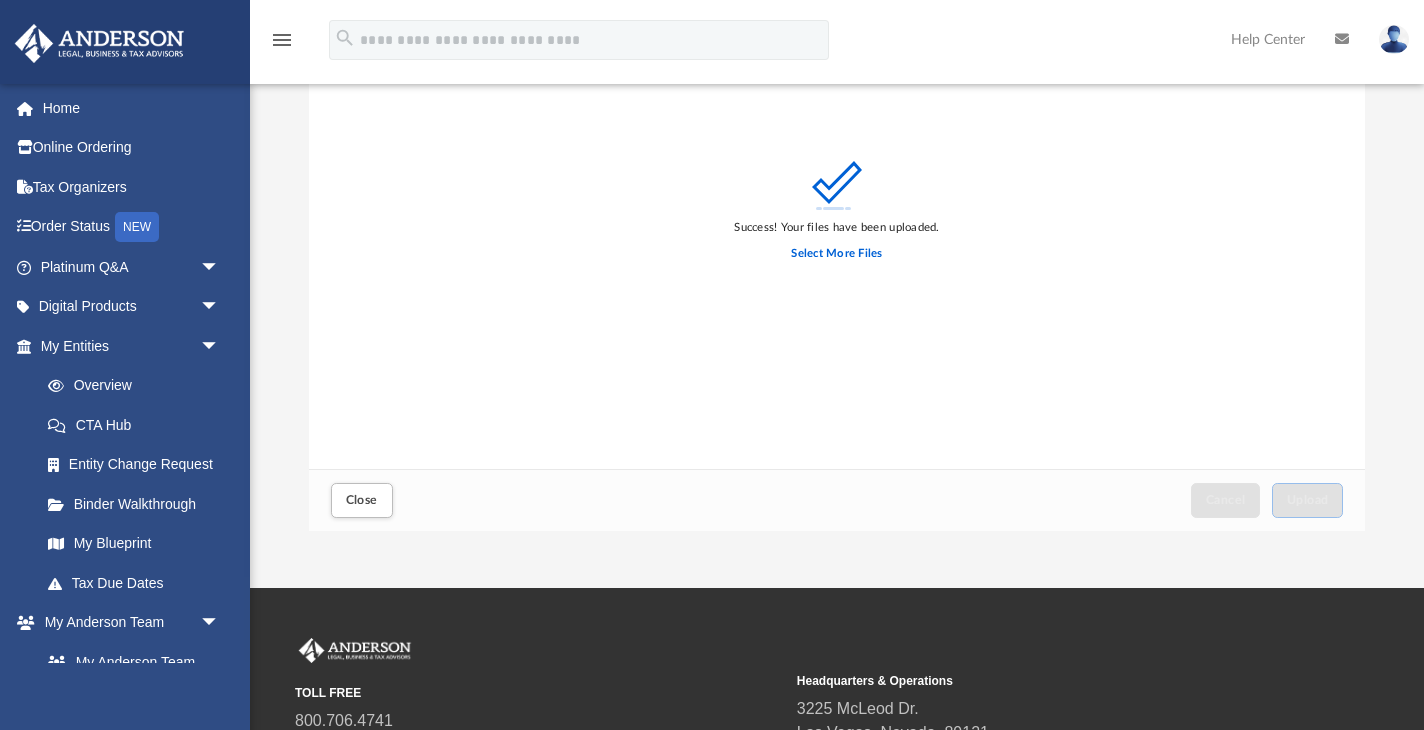 scroll, scrollTop: 258, scrollLeft: 0, axis: vertical 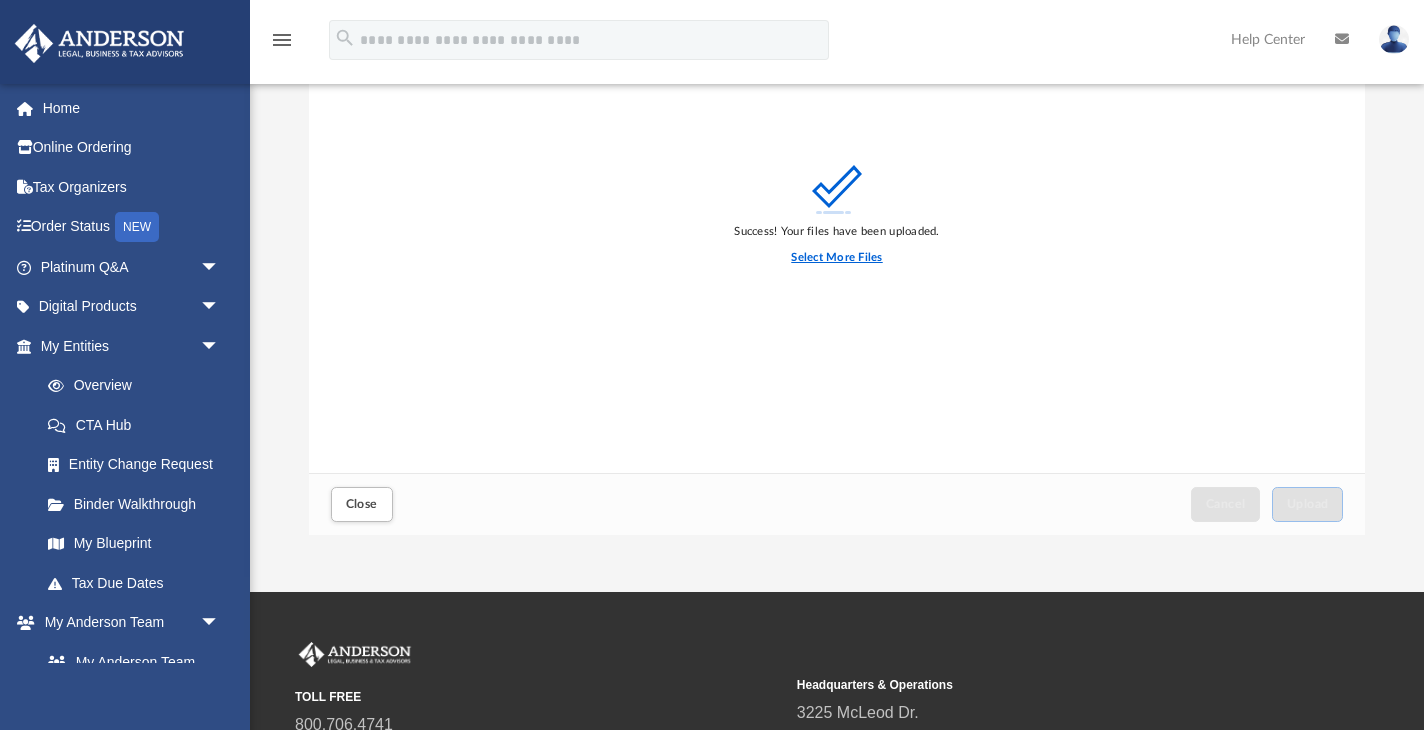 click on "Select More Files" at bounding box center (836, 258) 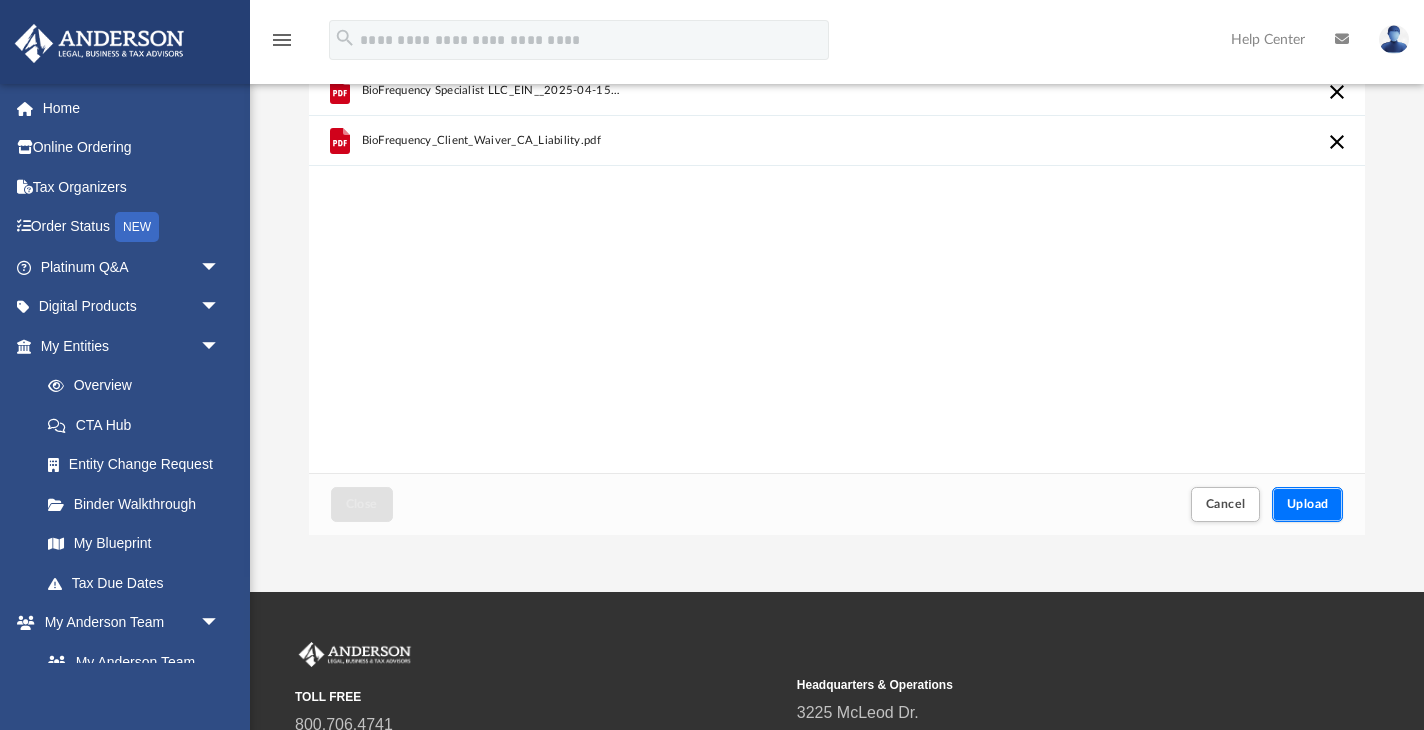click on "Upload" at bounding box center [1308, 504] 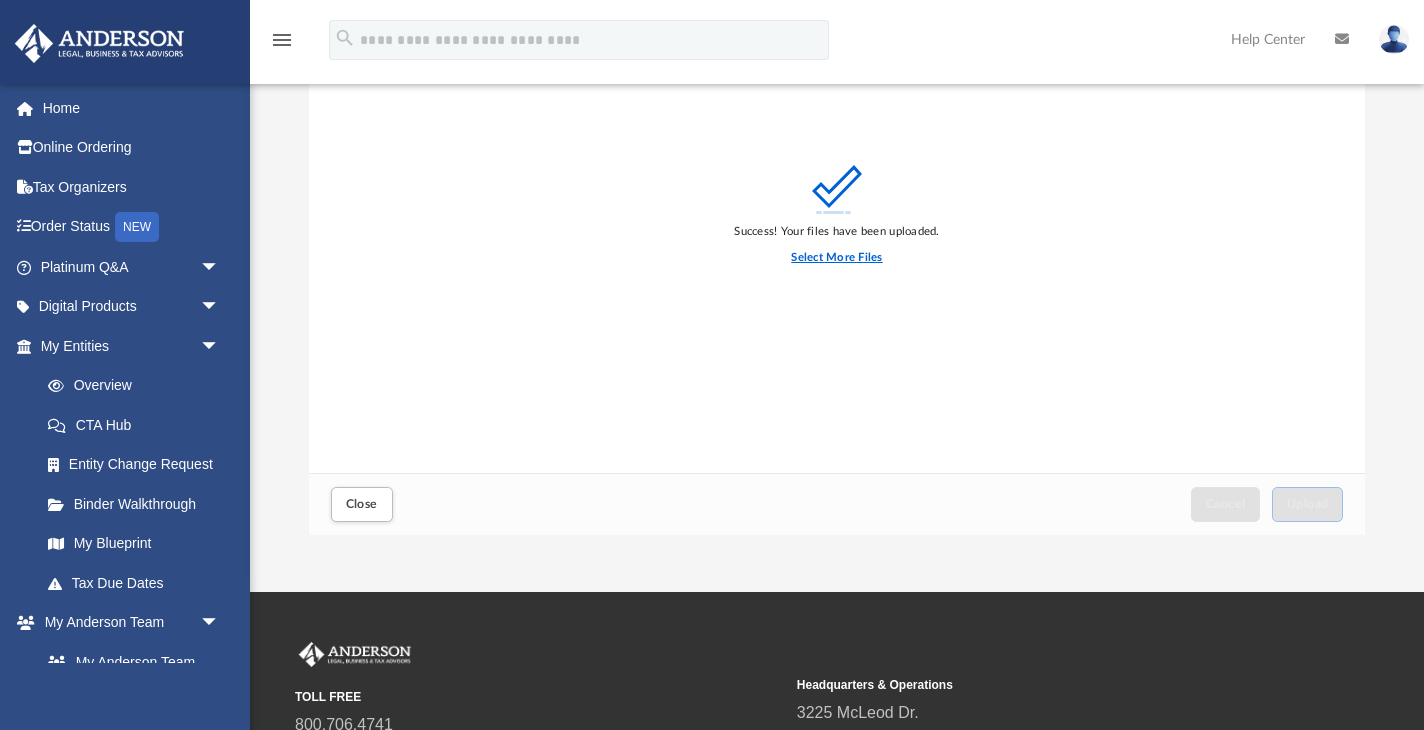 click on "Select More Files" at bounding box center [836, 258] 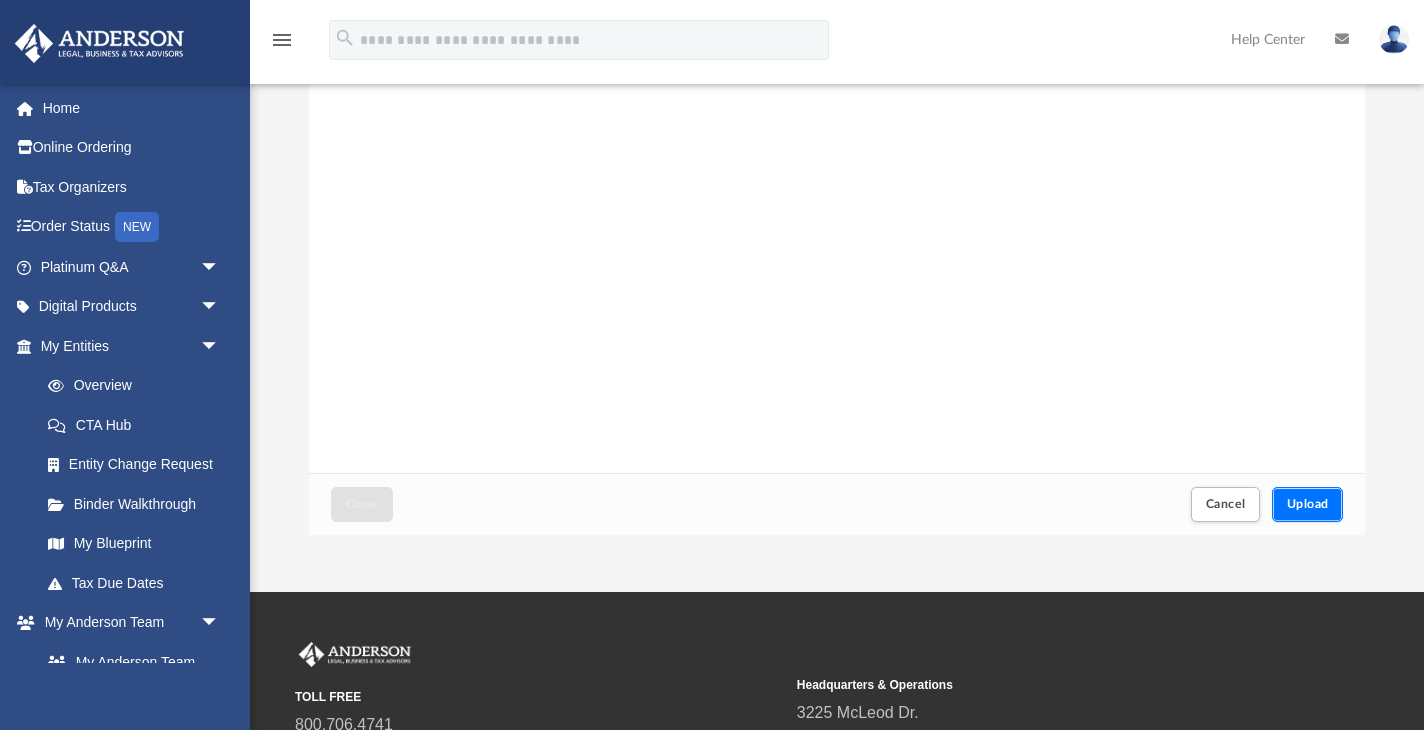 click on "Upload" at bounding box center [1308, 504] 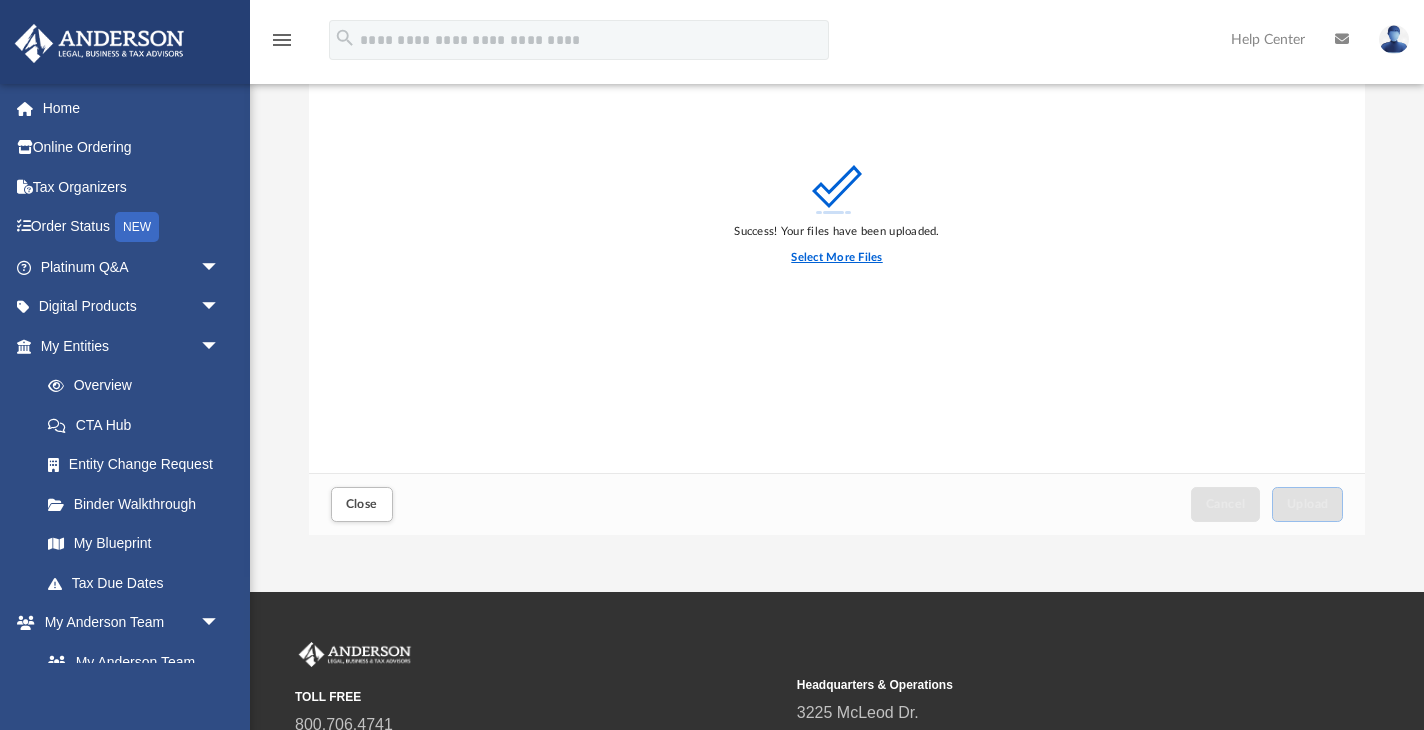 click on "Select More Files" at bounding box center [836, 258] 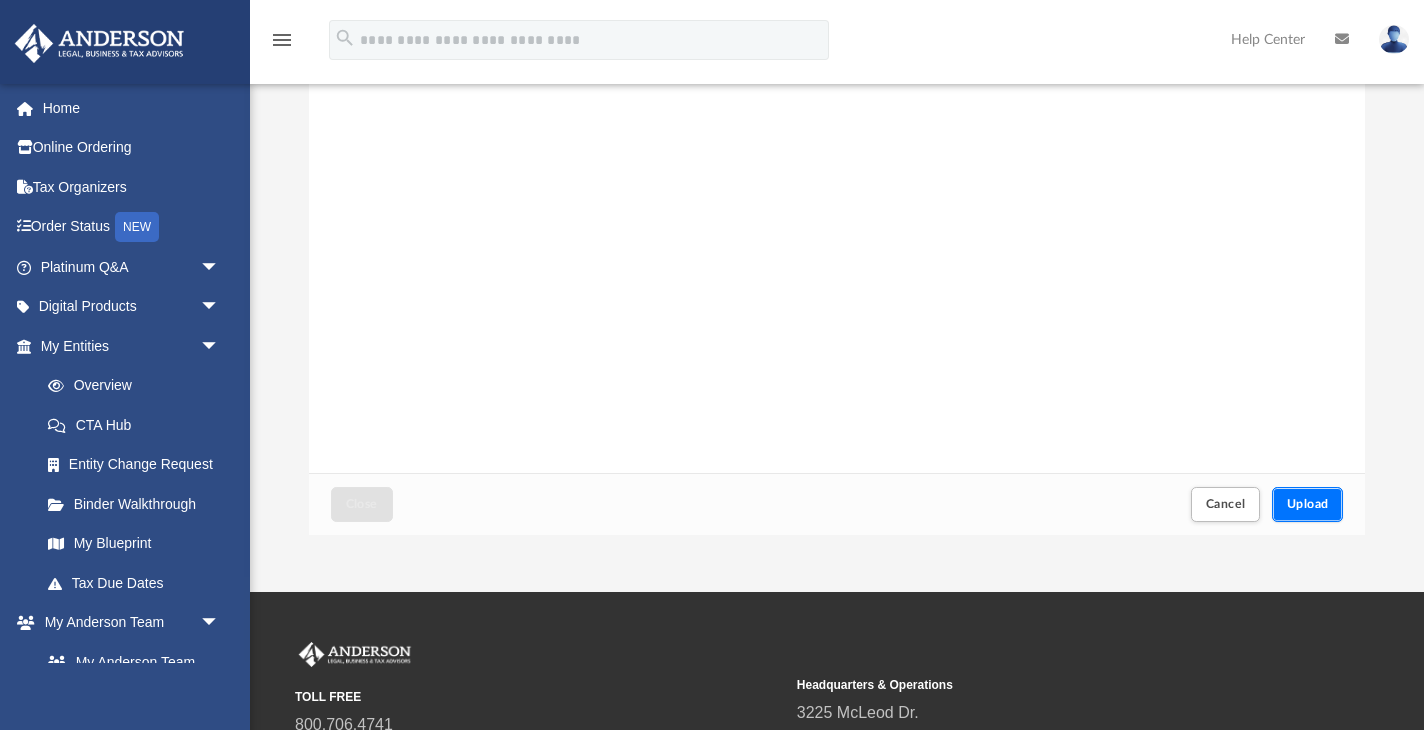 click on "Upload" at bounding box center (1308, 504) 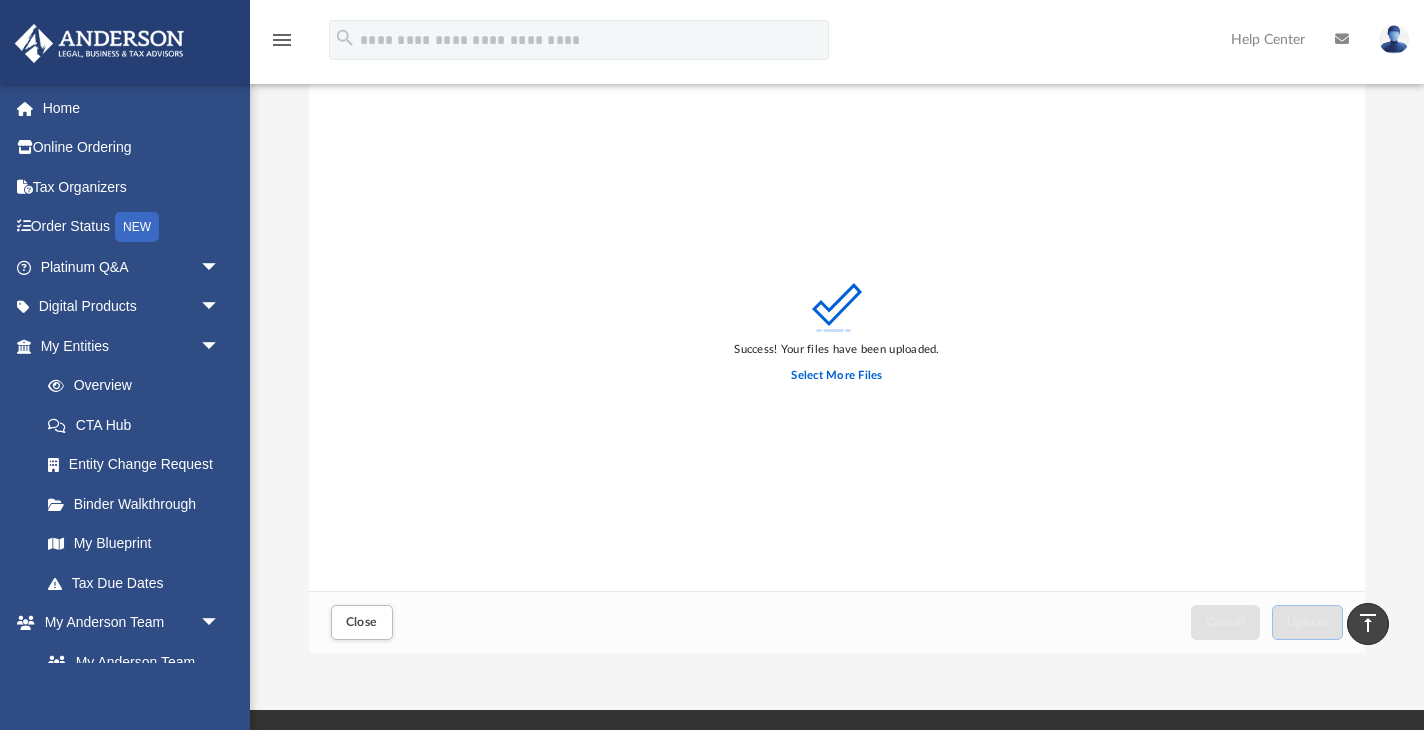 scroll, scrollTop: 133, scrollLeft: 0, axis: vertical 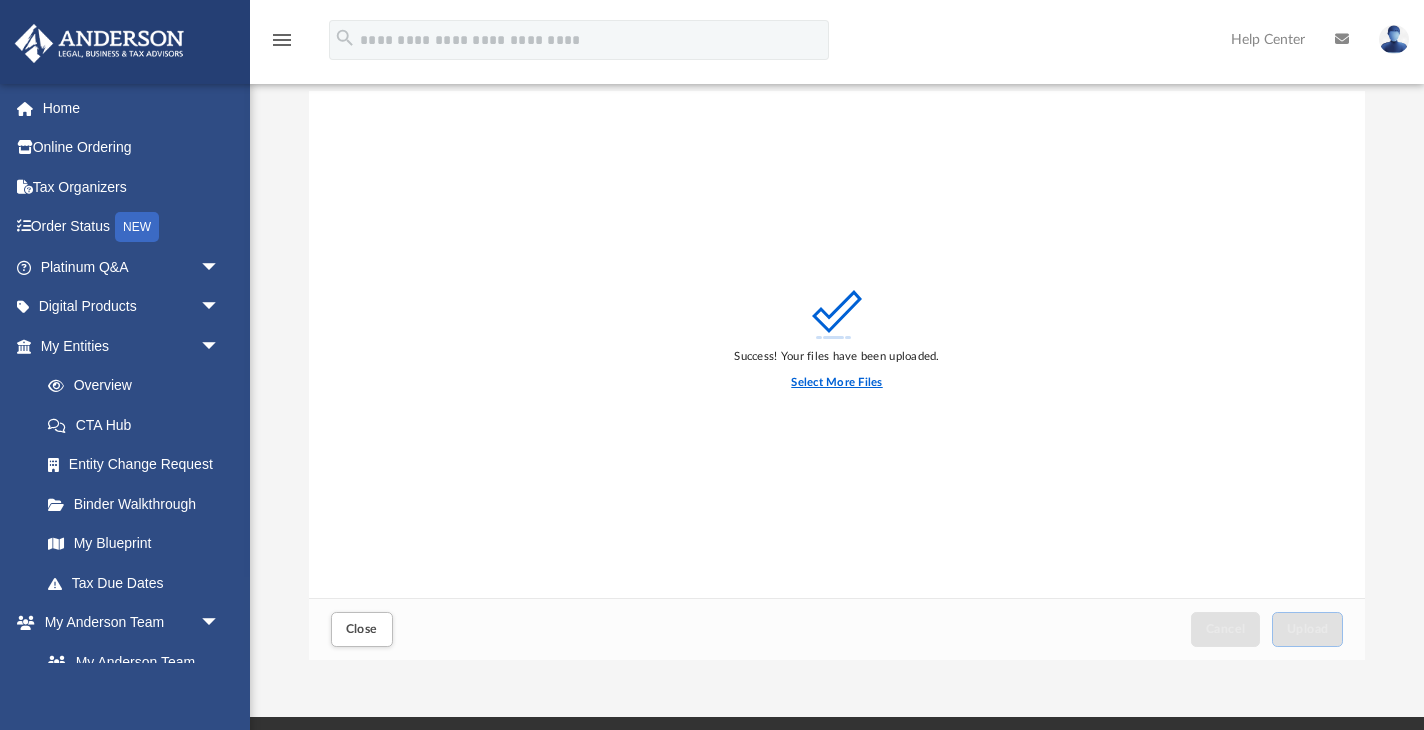 click on "Select More Files" at bounding box center [836, 383] 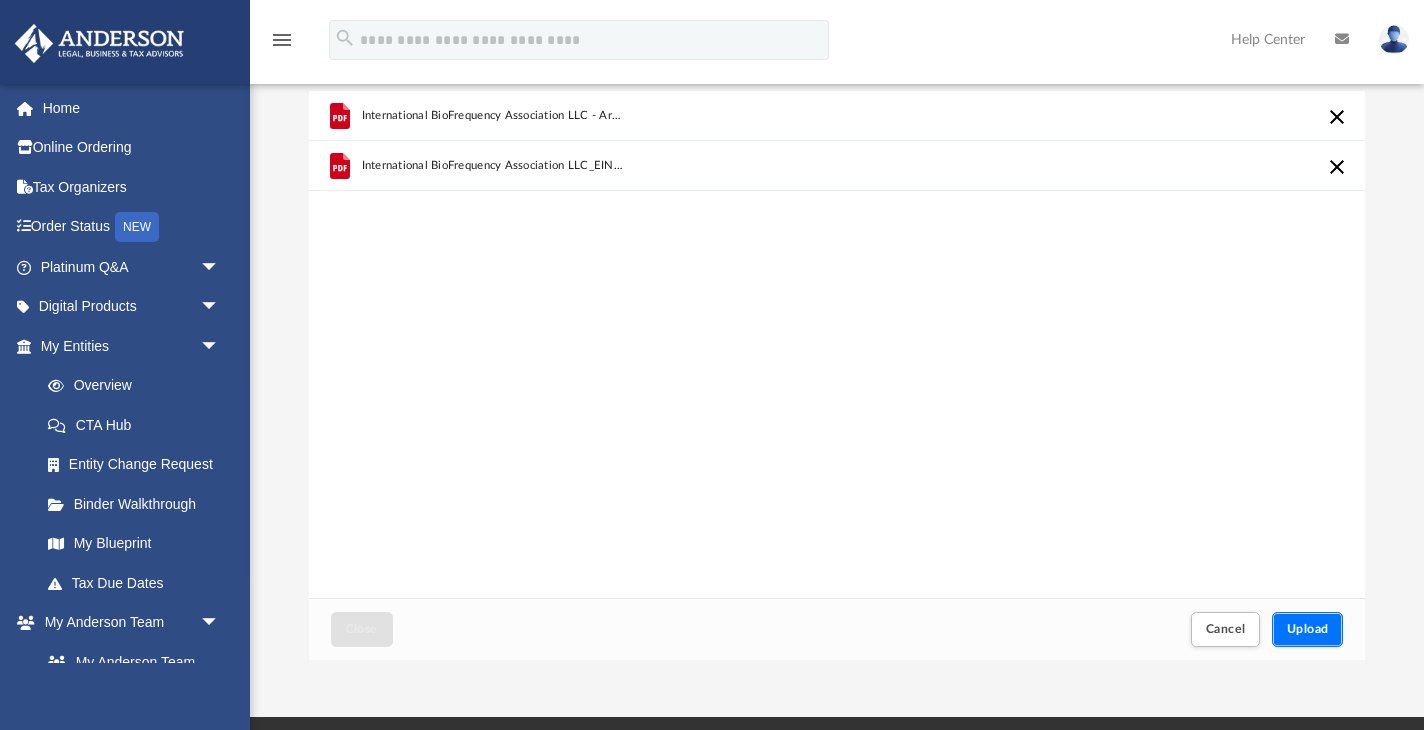 click on "Upload" at bounding box center [1308, 629] 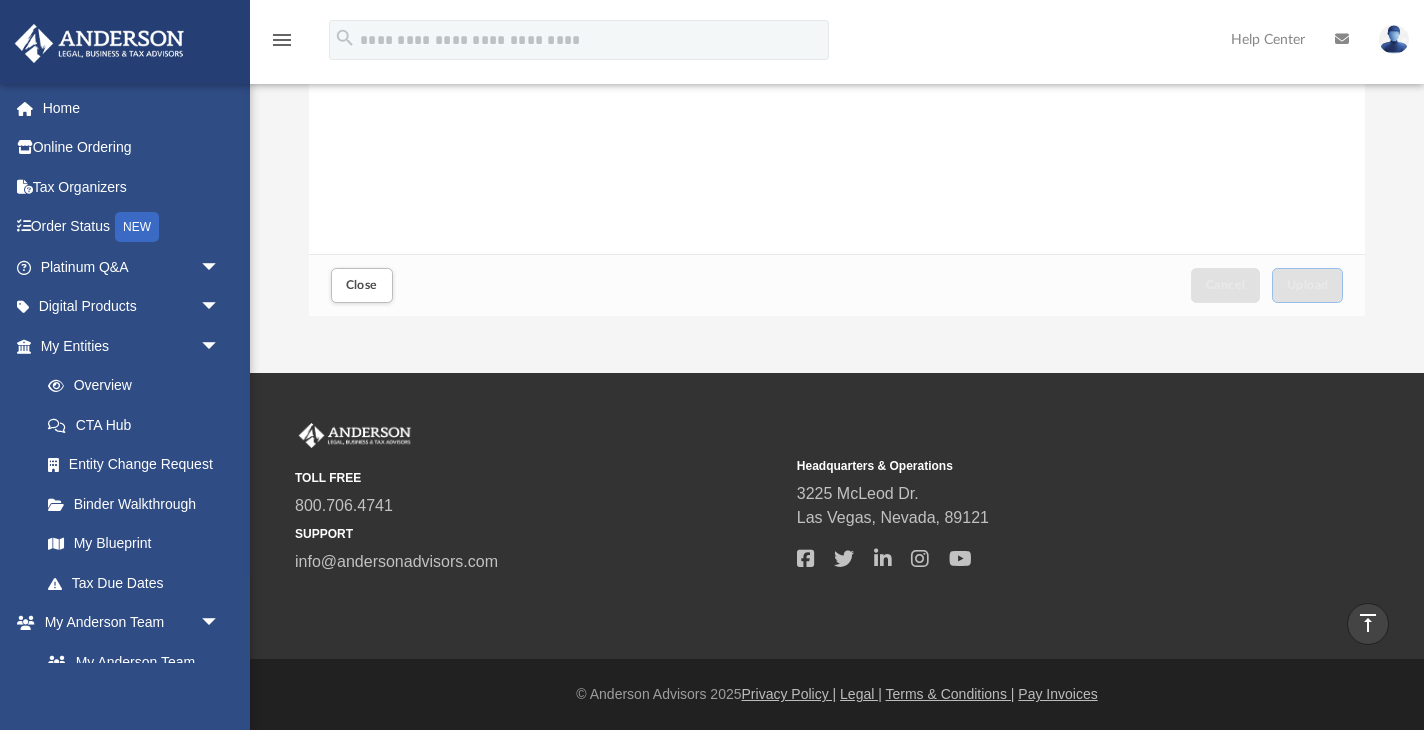 scroll, scrollTop: 0, scrollLeft: 0, axis: both 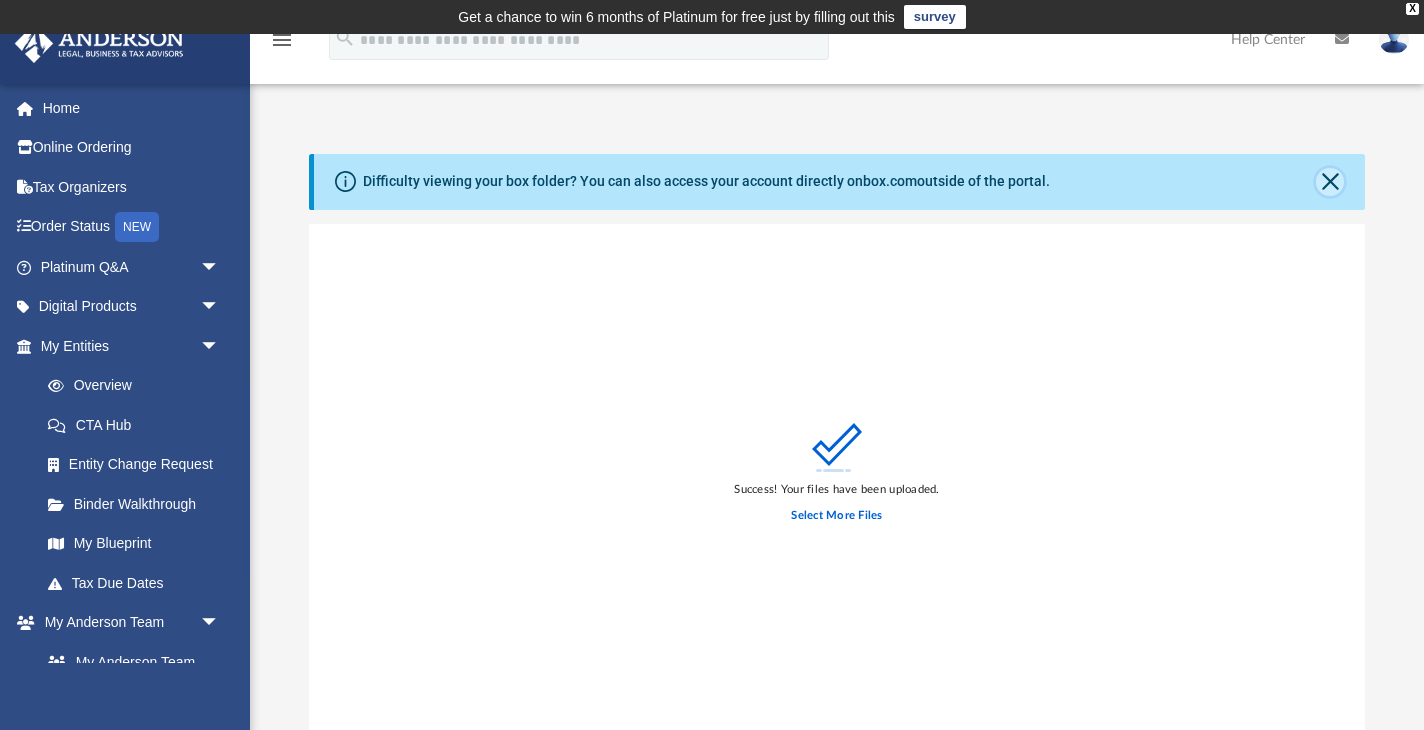 click 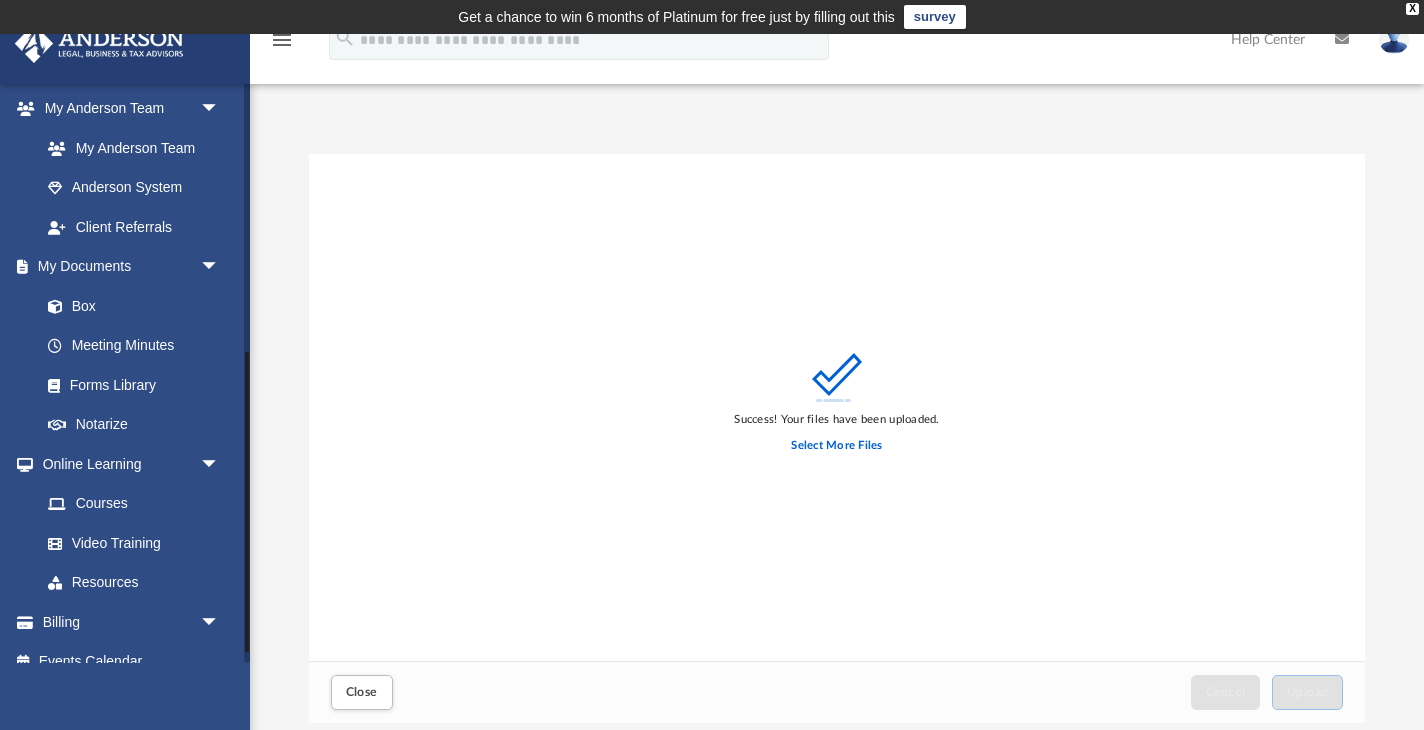 scroll, scrollTop: 537, scrollLeft: 0, axis: vertical 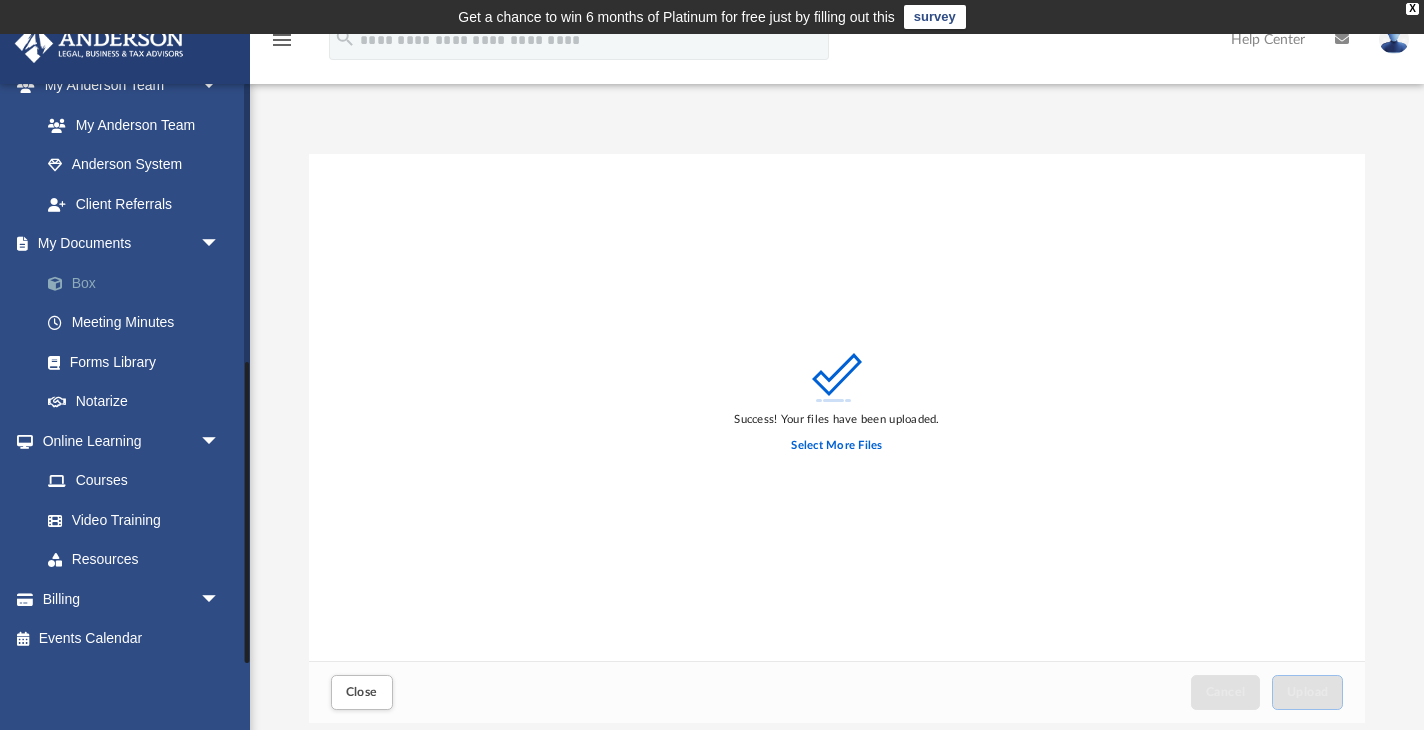 click on "Box" at bounding box center [139, 283] 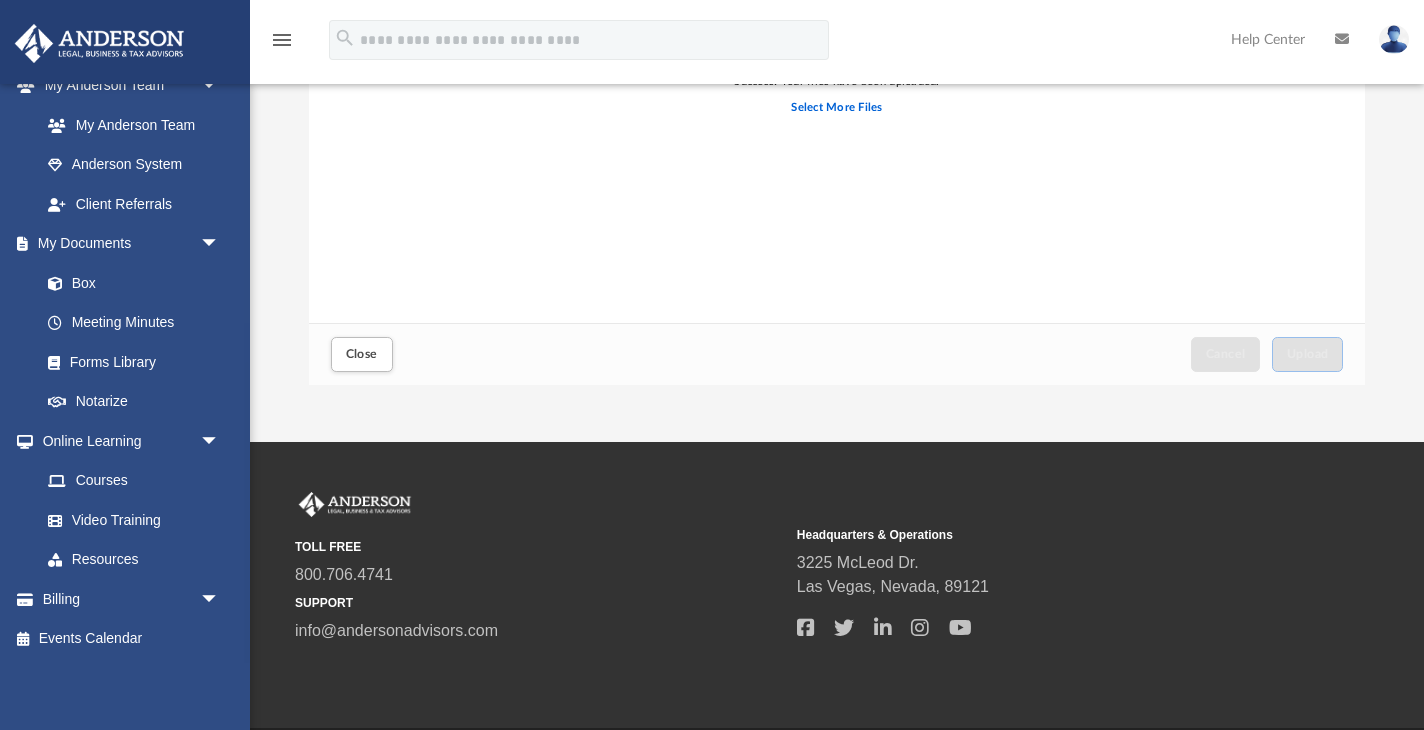 scroll, scrollTop: 407, scrollLeft: 0, axis: vertical 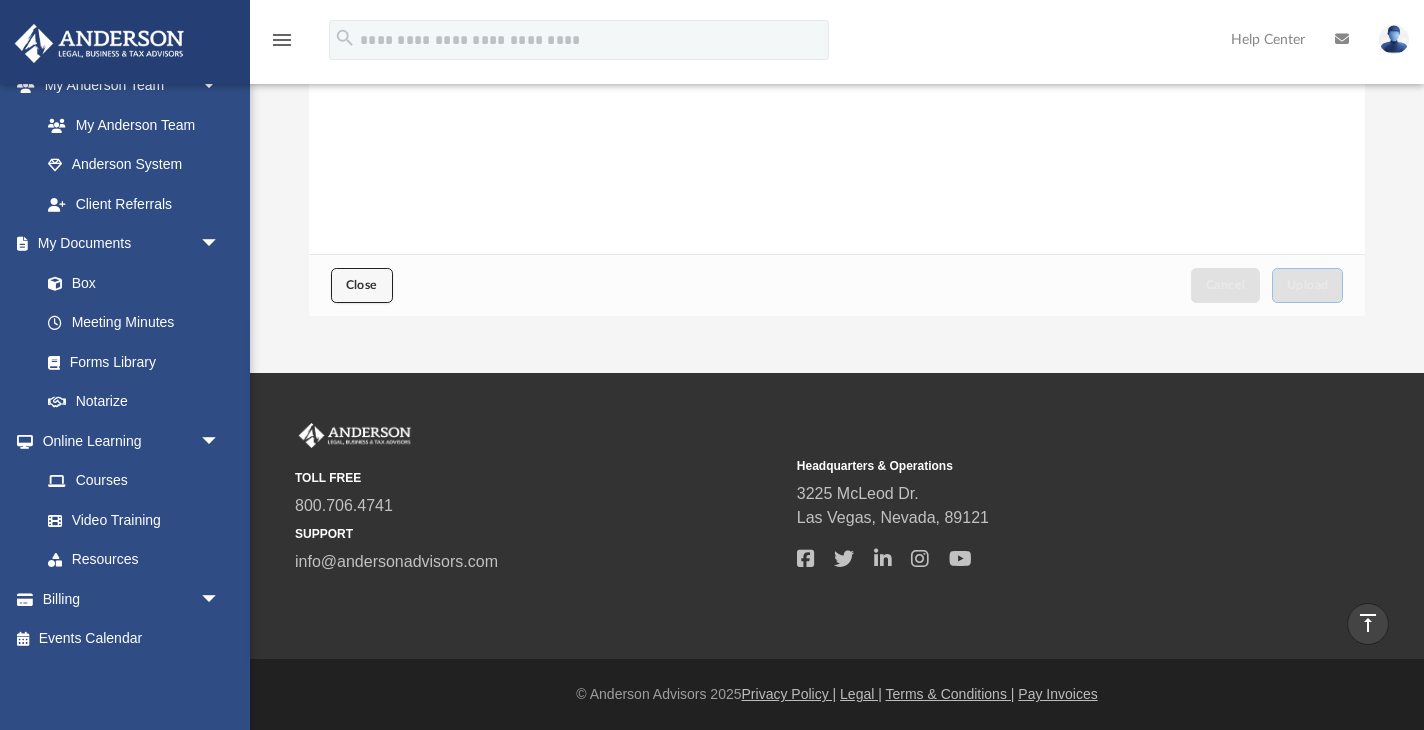 click on "Close" at bounding box center (362, 285) 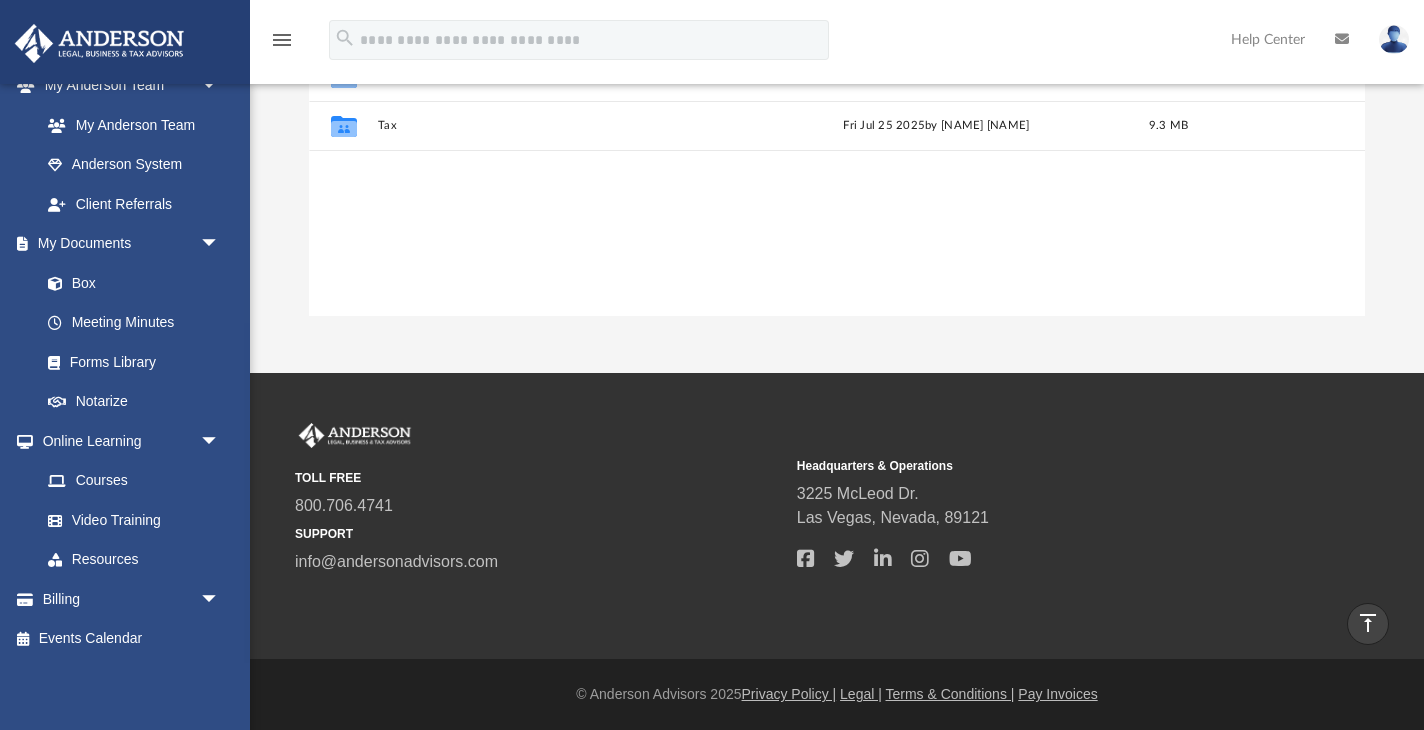 scroll, scrollTop: 0, scrollLeft: 0, axis: both 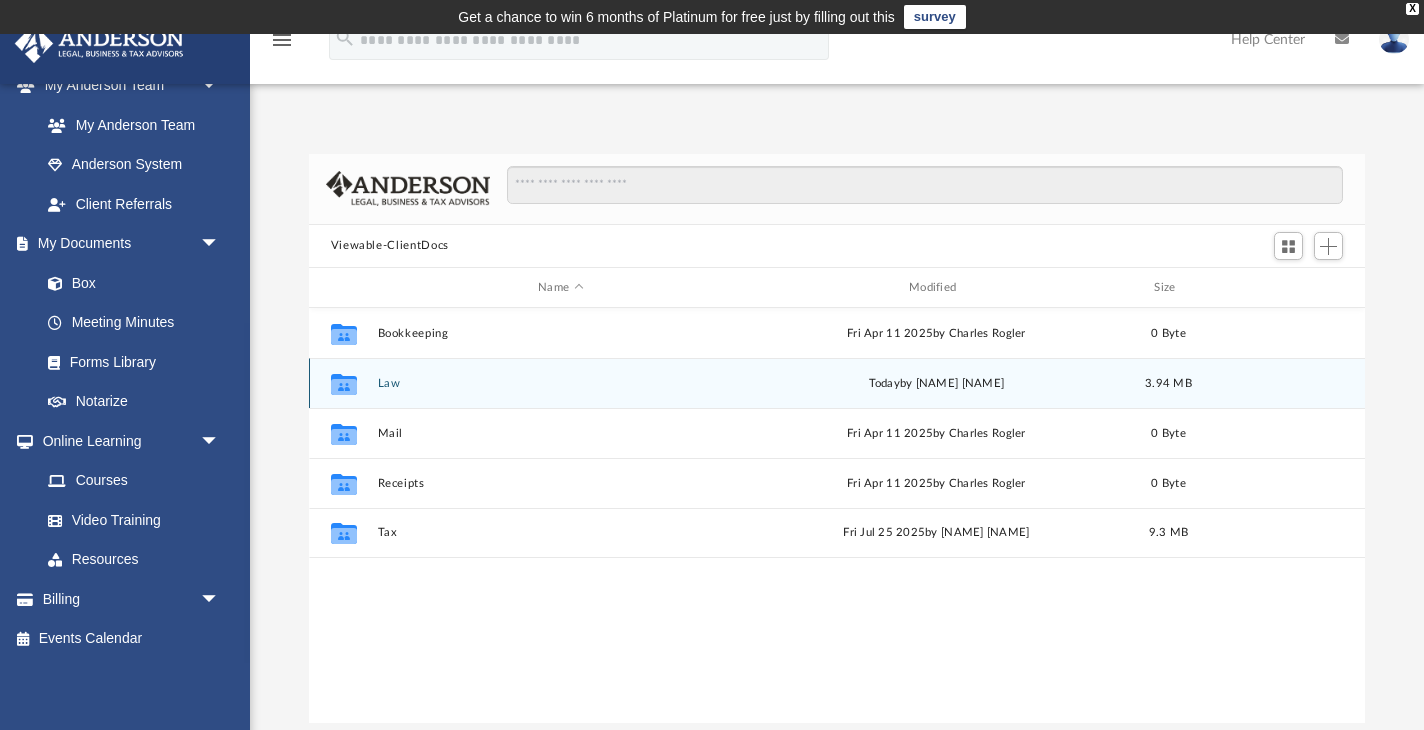 click on "Collaborated Folder Law today  by Stevin Augustin 3.94 MB" at bounding box center (837, 383) 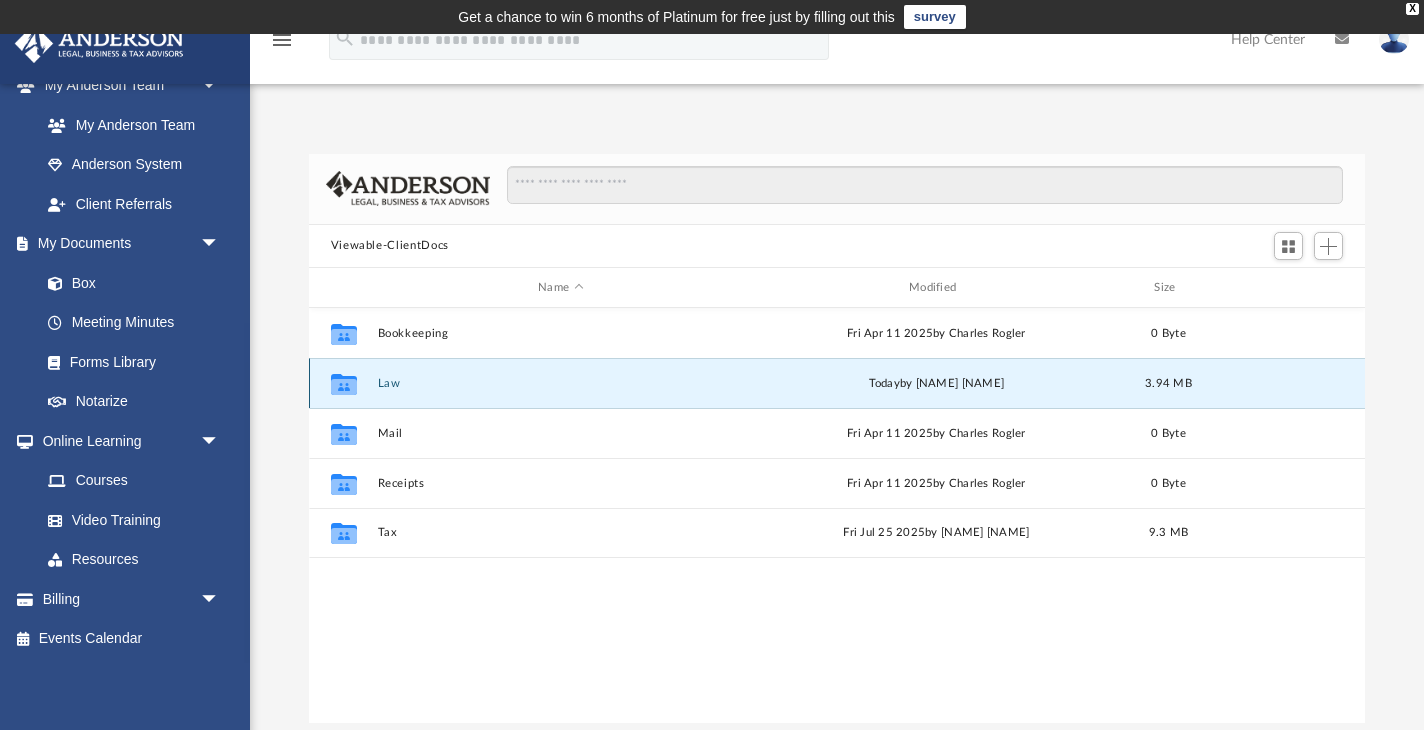click 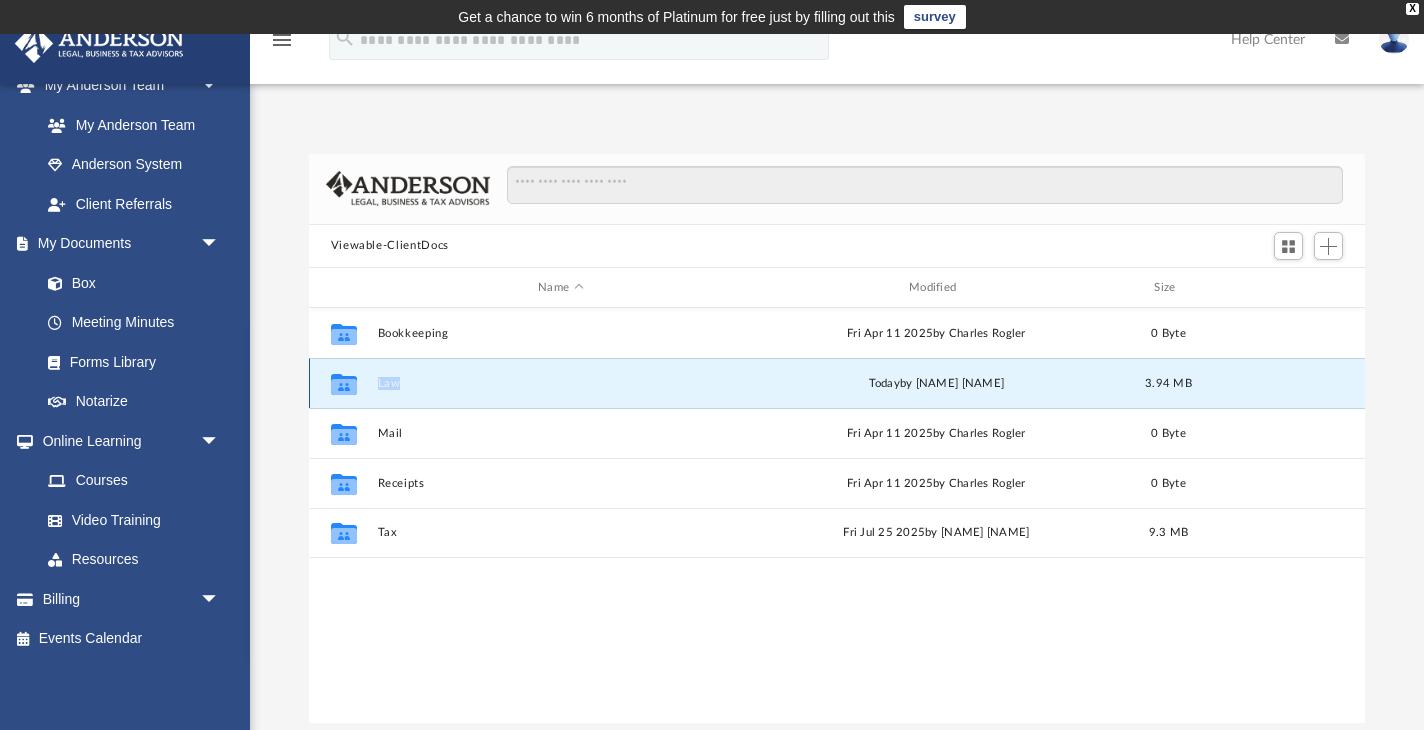 click 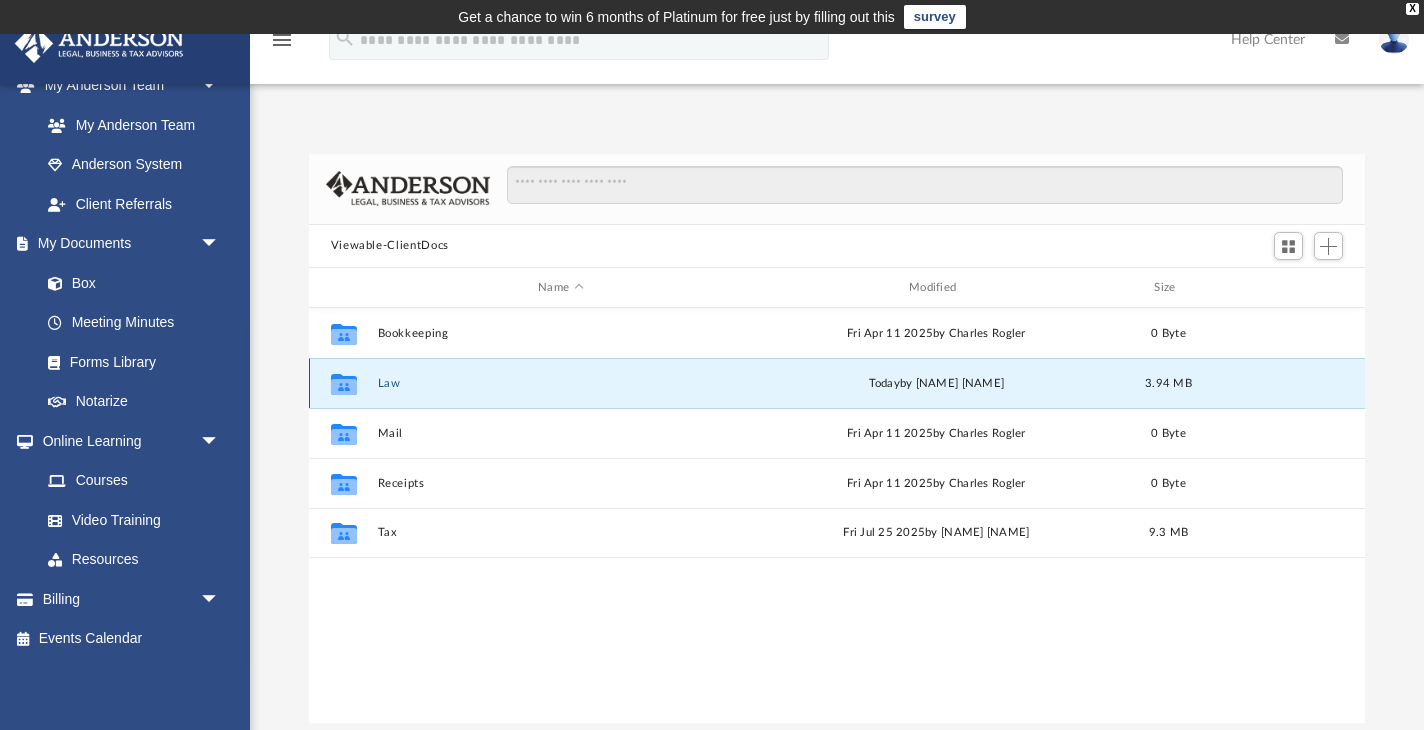 click 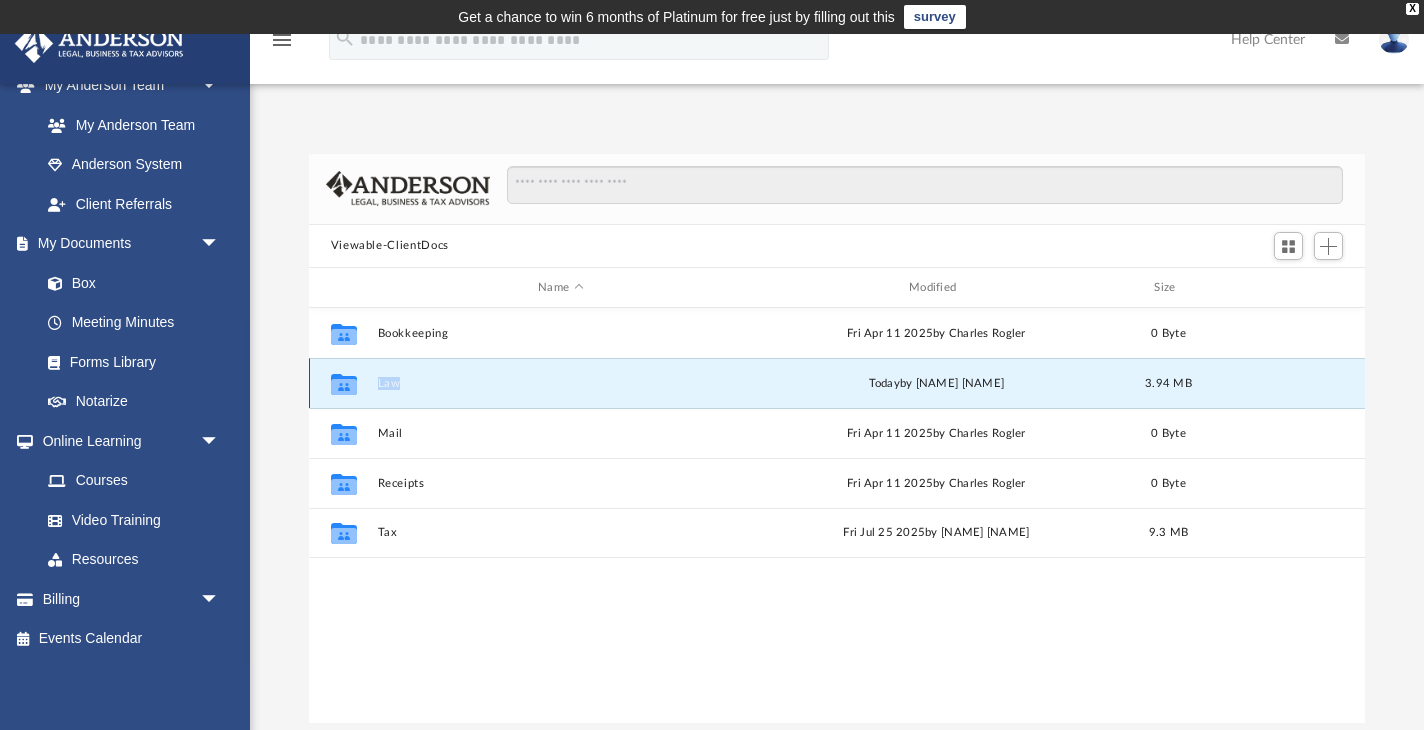 click 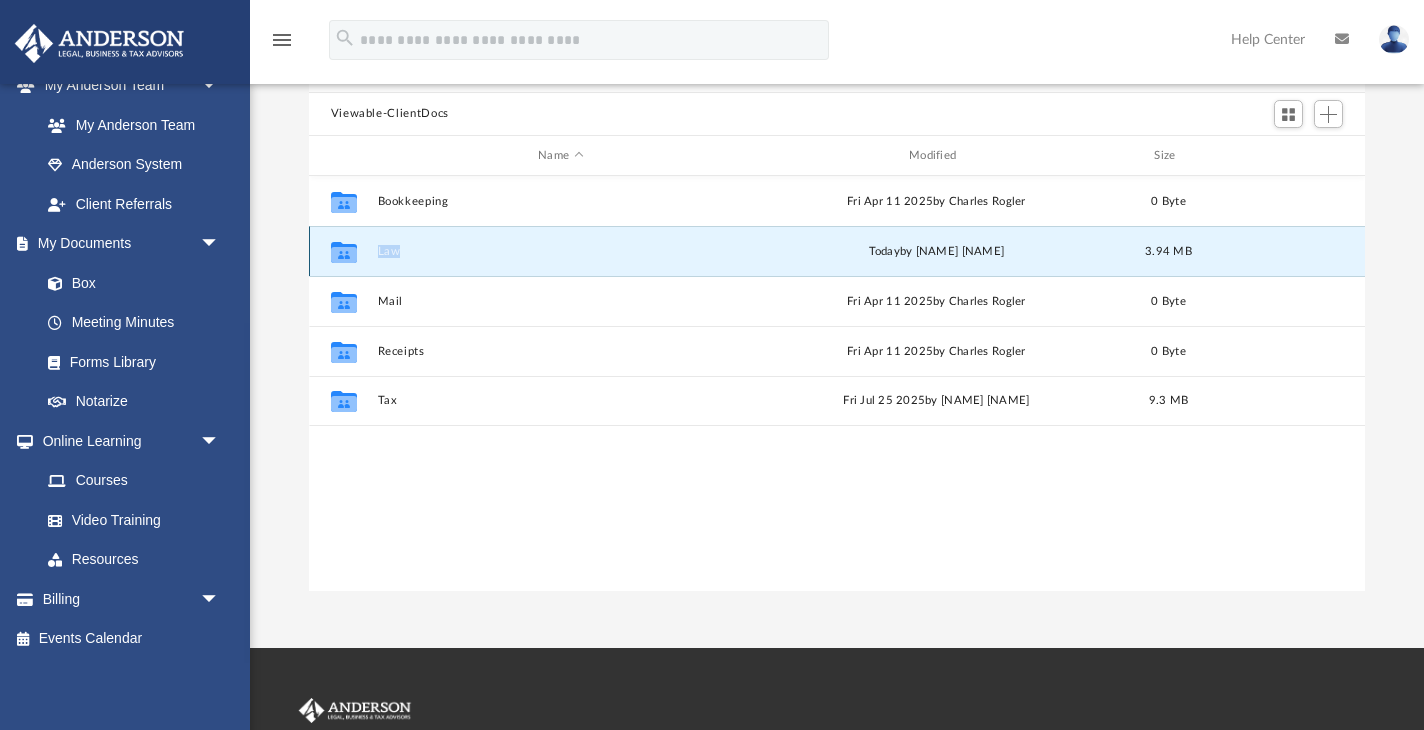 scroll, scrollTop: 134, scrollLeft: 0, axis: vertical 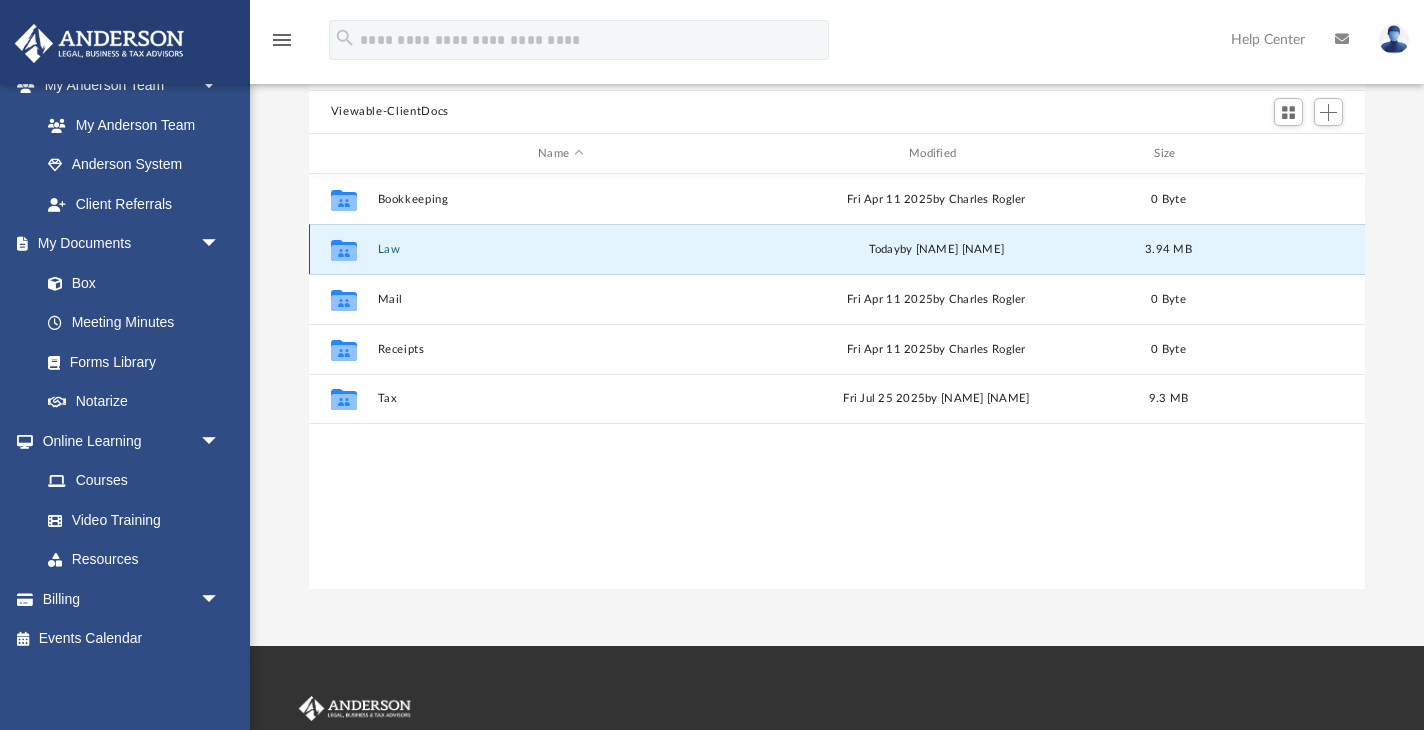 click 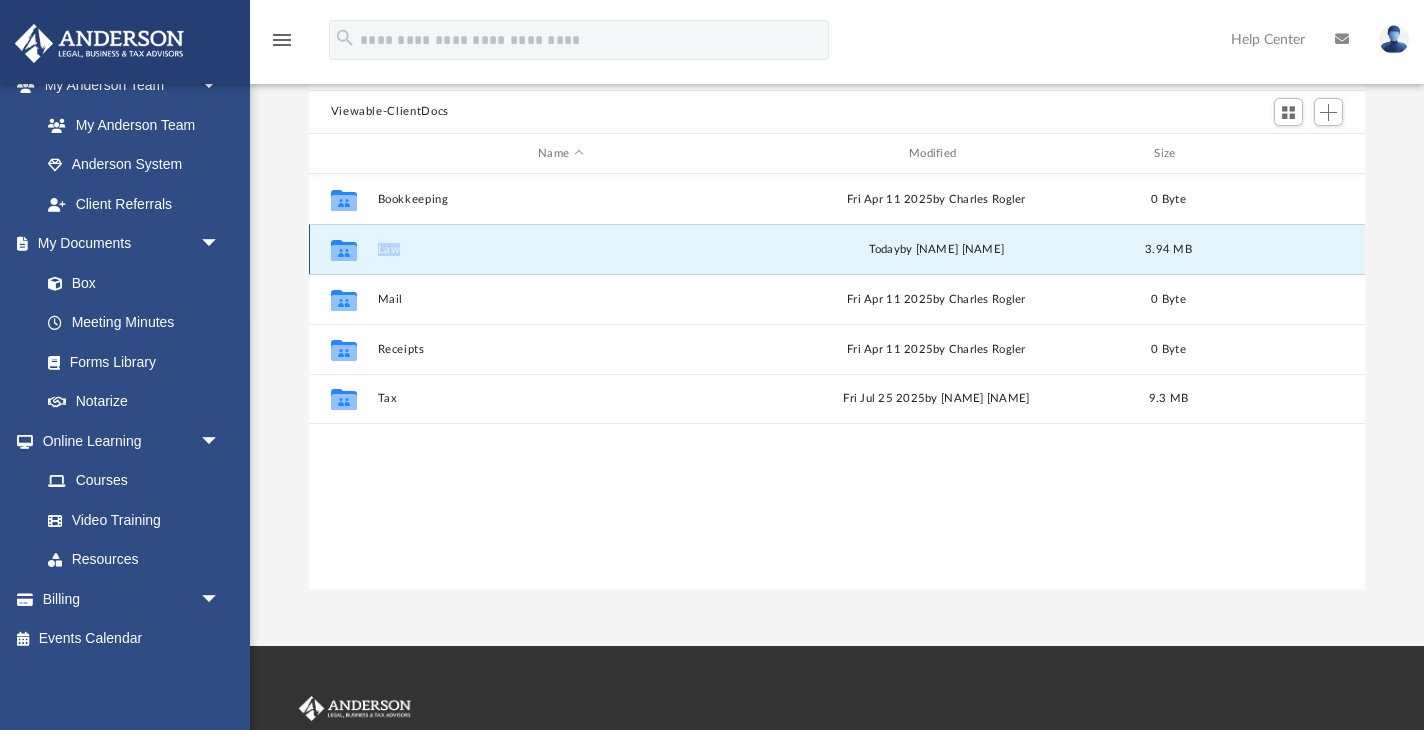 click 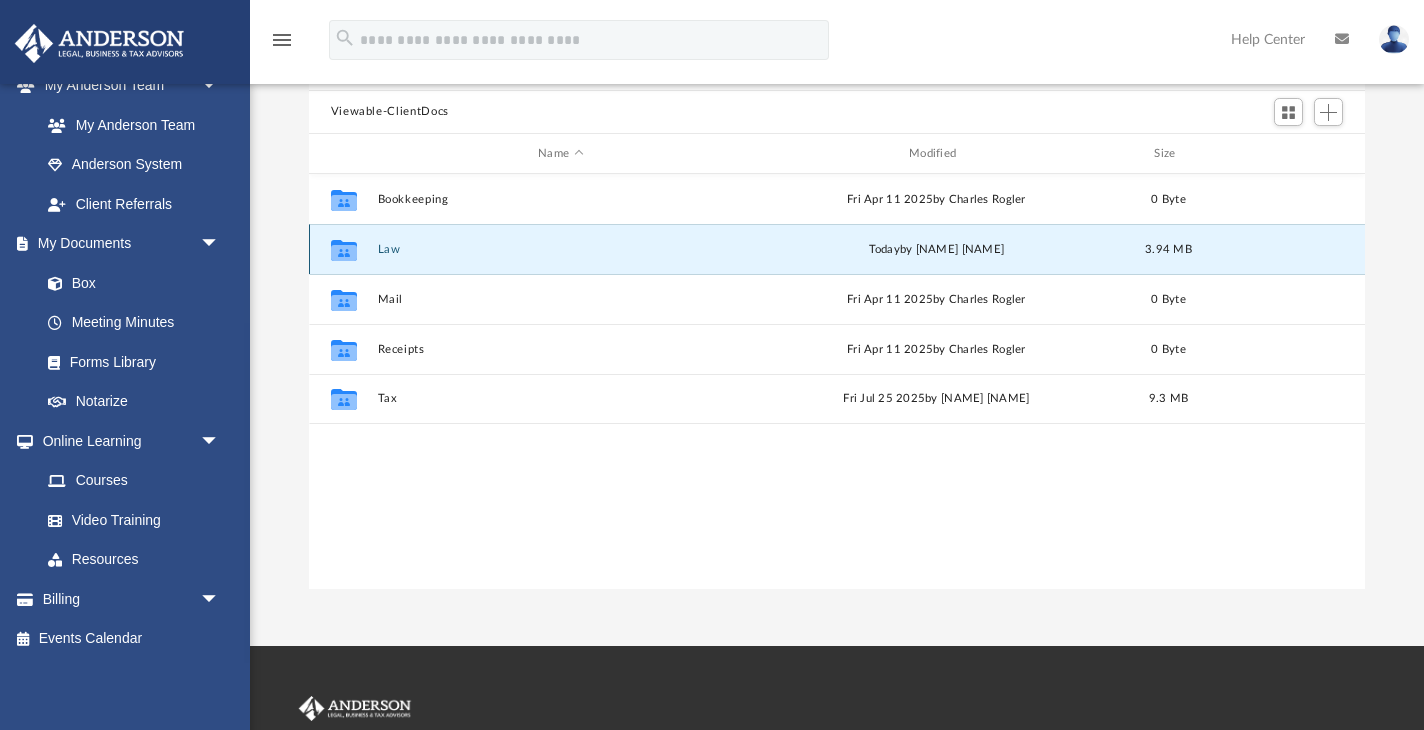 click on "3.94 MB" at bounding box center (1168, 249) 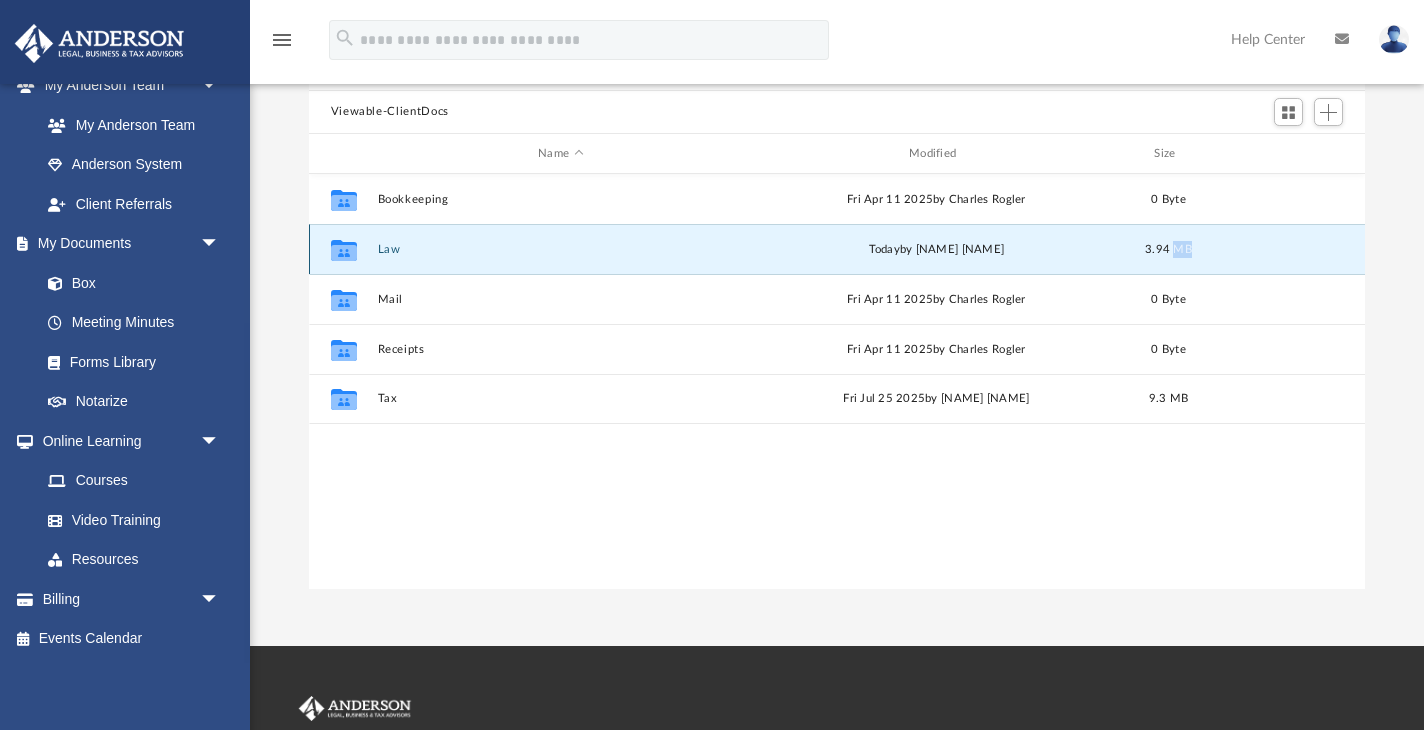 click on "3.94 MB" at bounding box center (1168, 249) 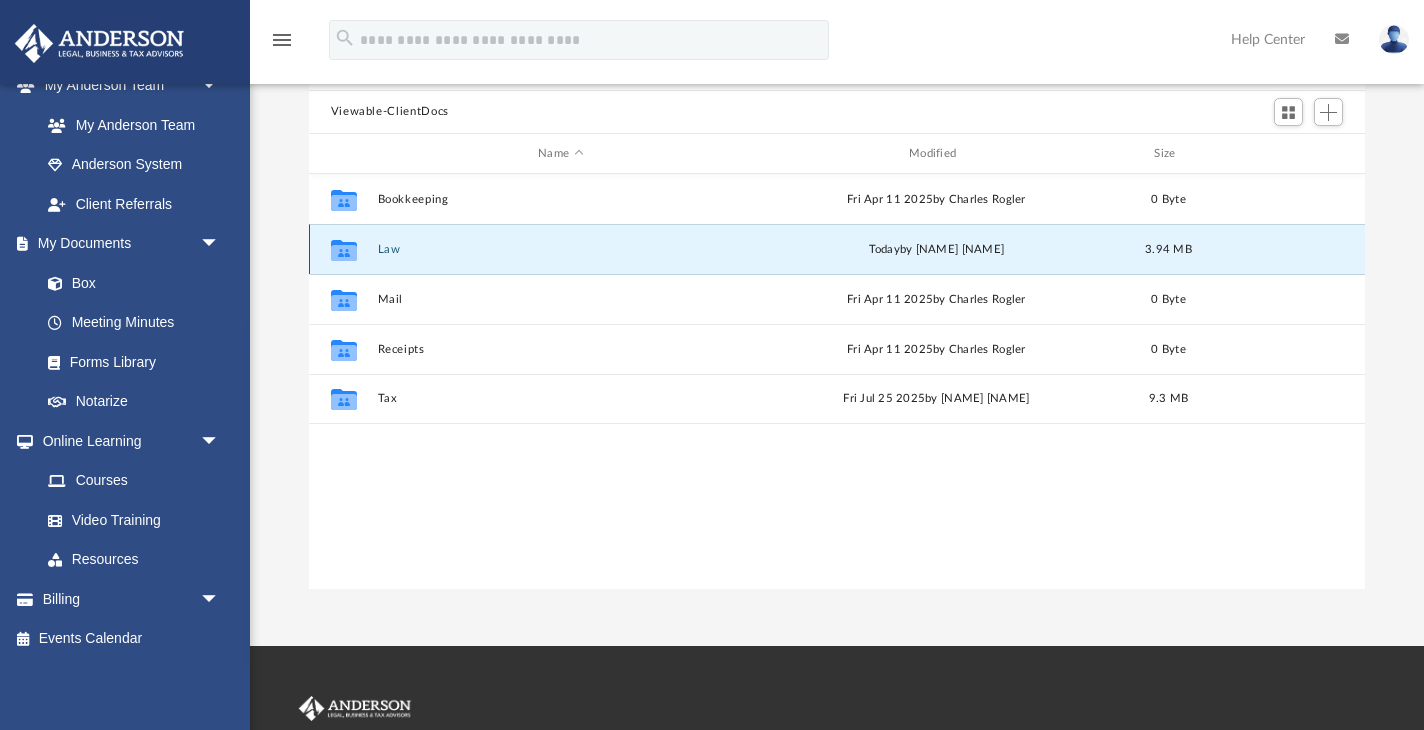 click on "today  by Stevin Augustin" at bounding box center (936, 250) 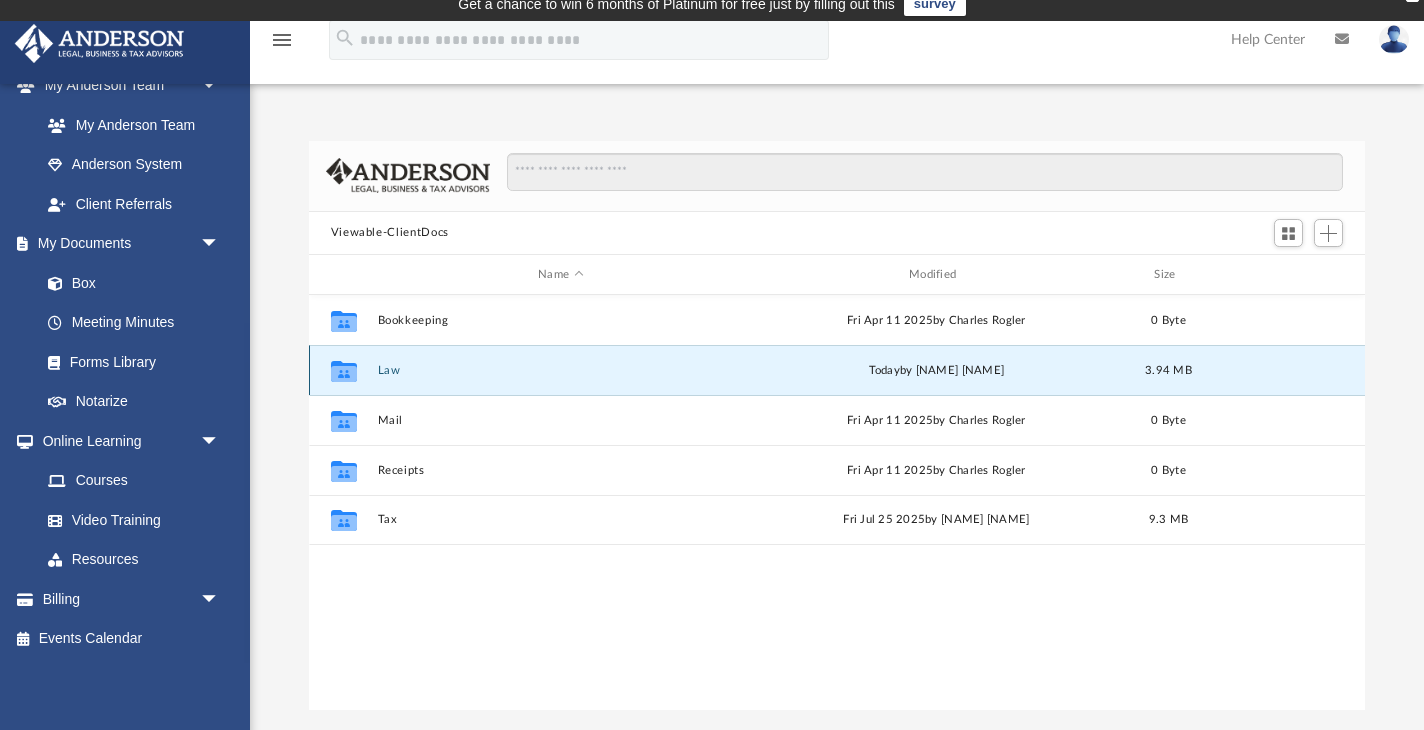 scroll, scrollTop: 0, scrollLeft: 0, axis: both 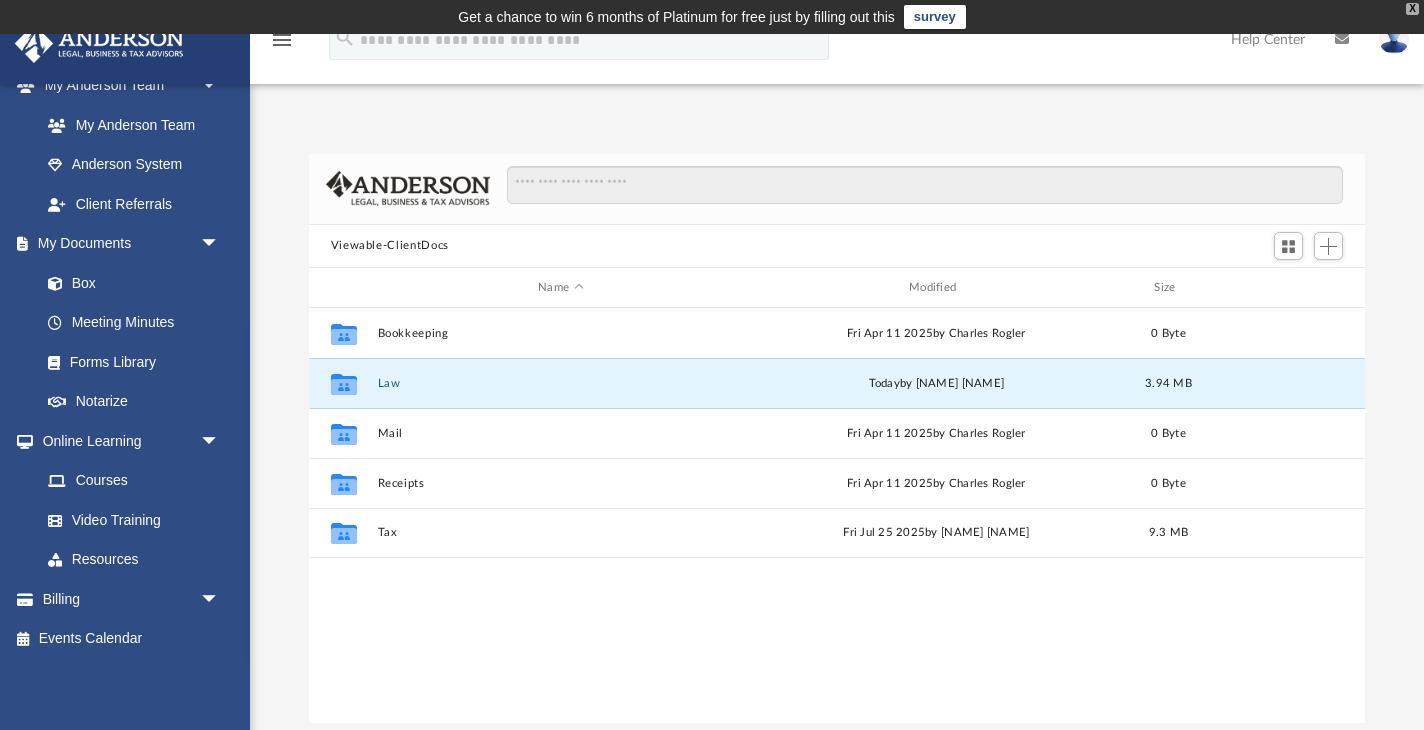 click on "X" at bounding box center (1412, 9) 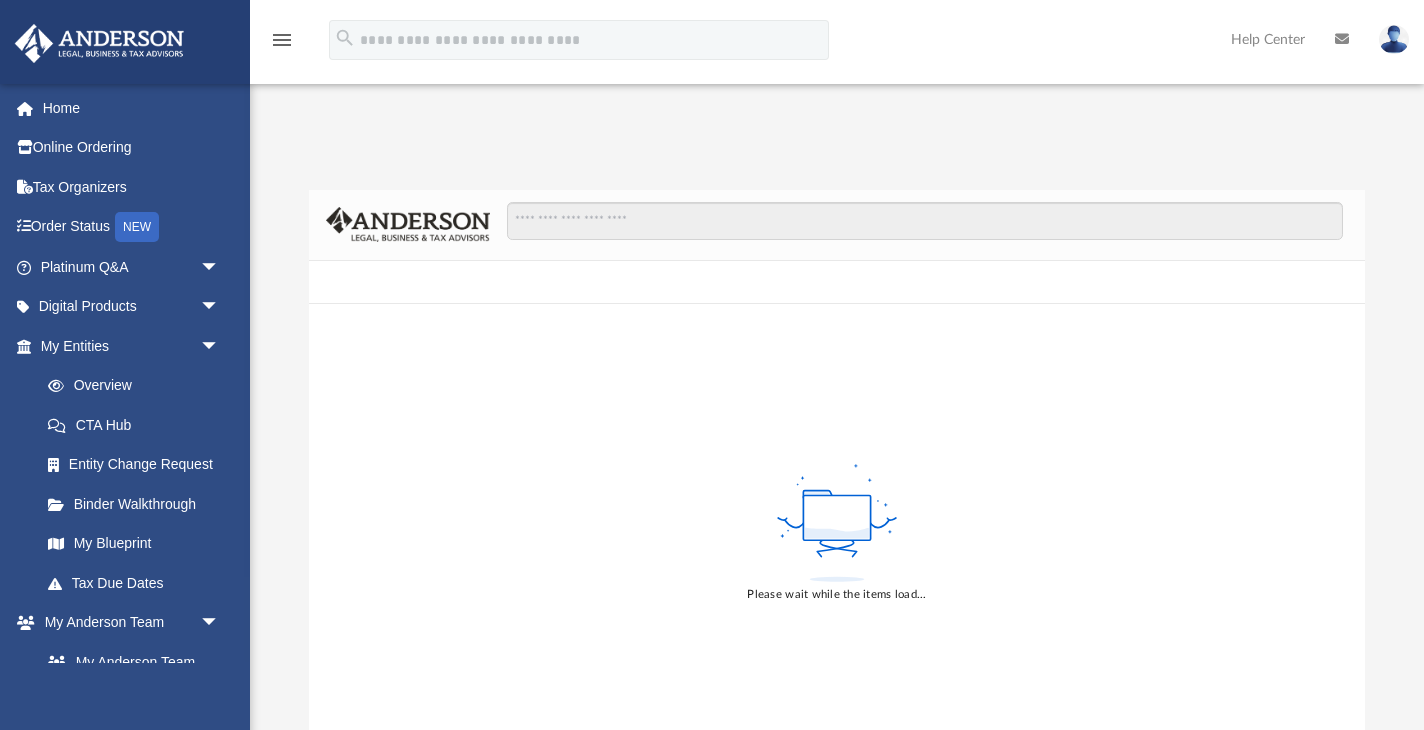 scroll, scrollTop: 0, scrollLeft: 0, axis: both 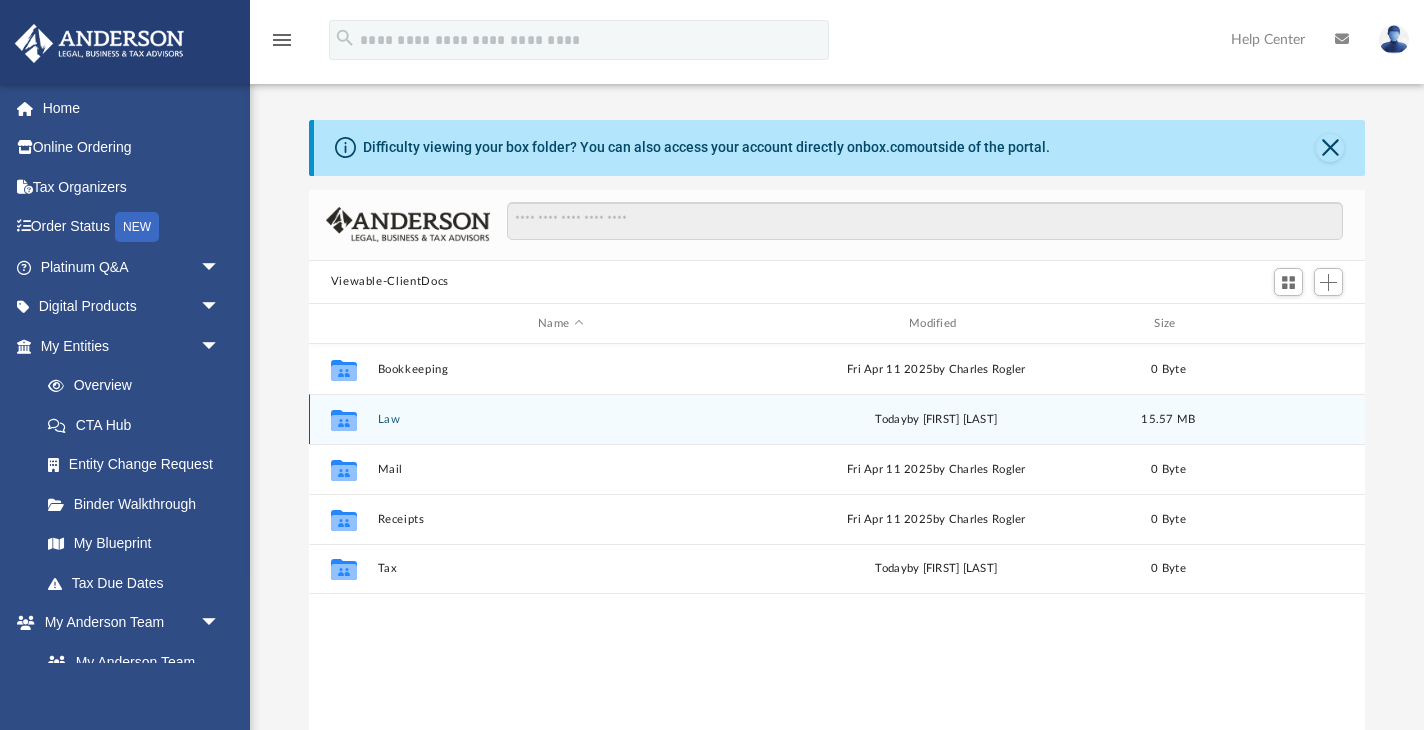 click 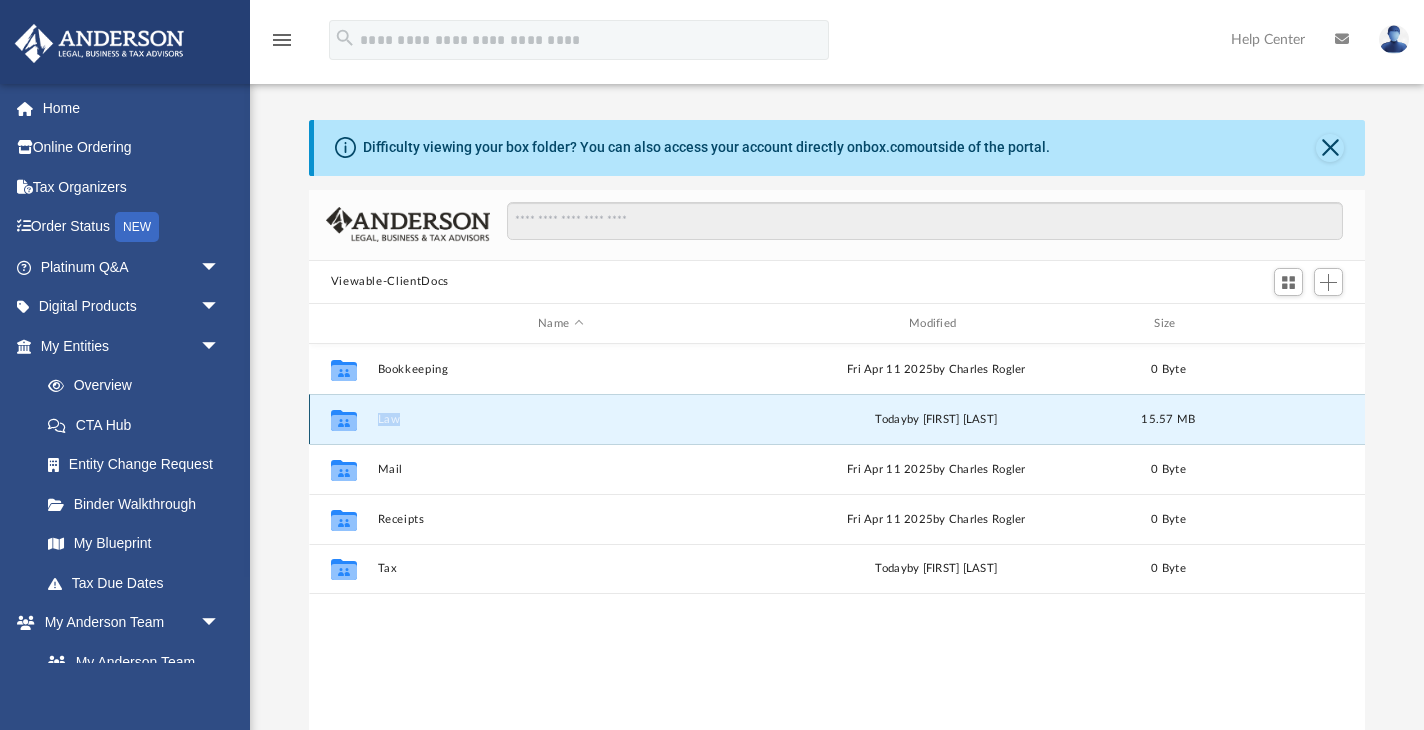 click 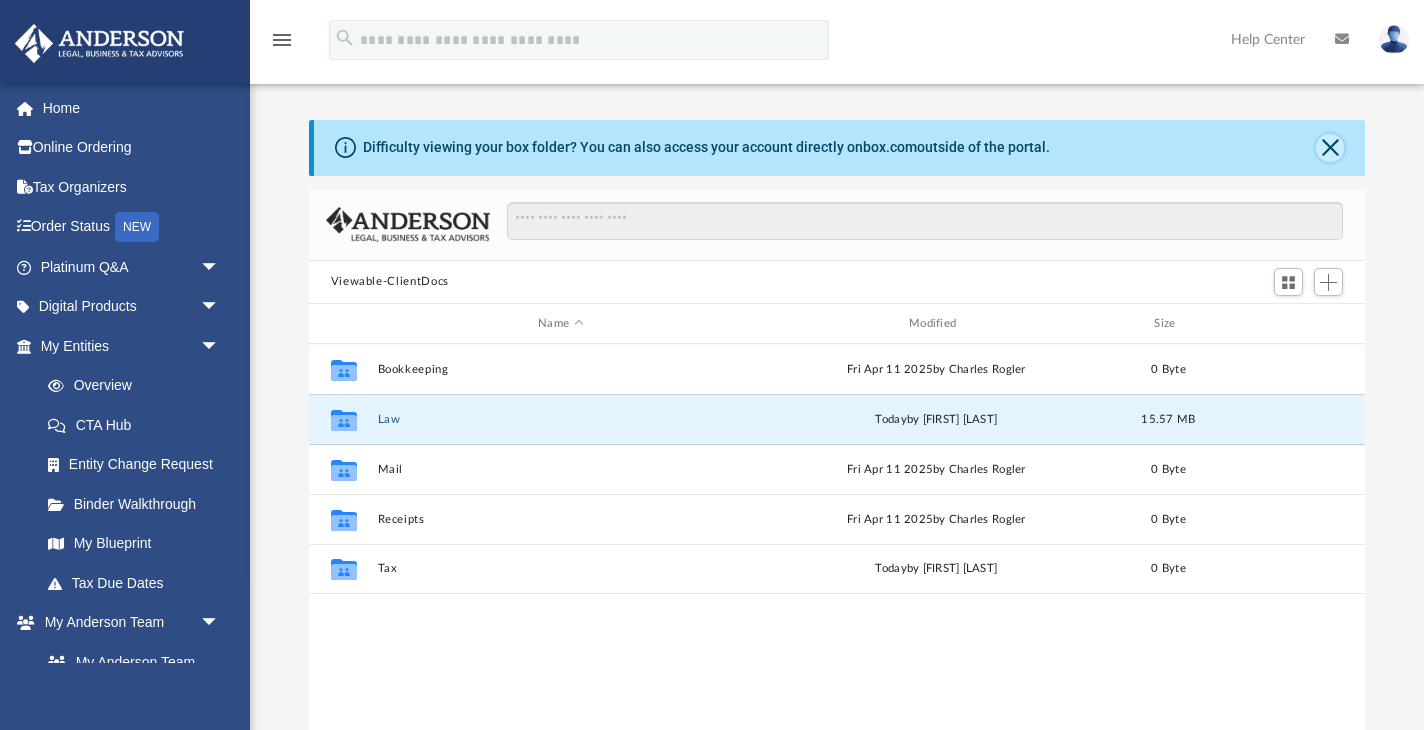 click 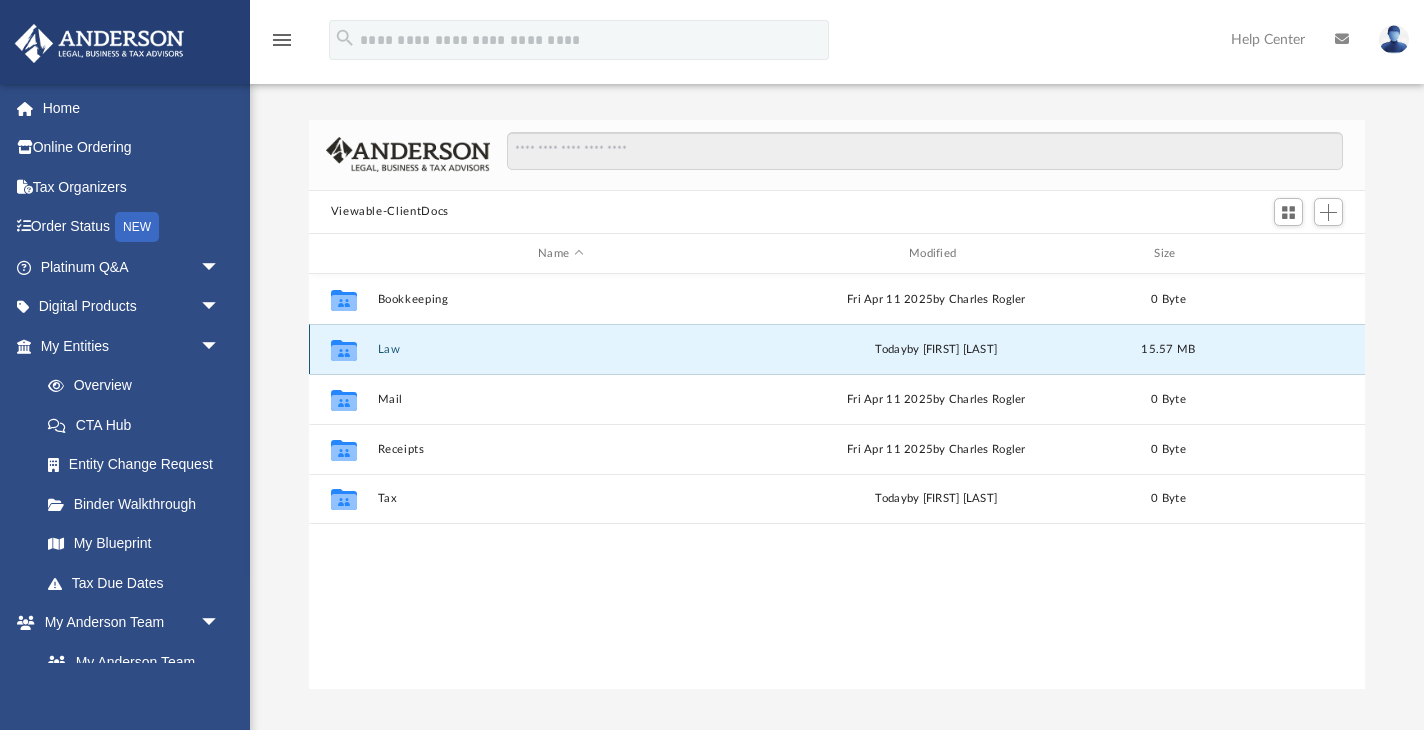 click 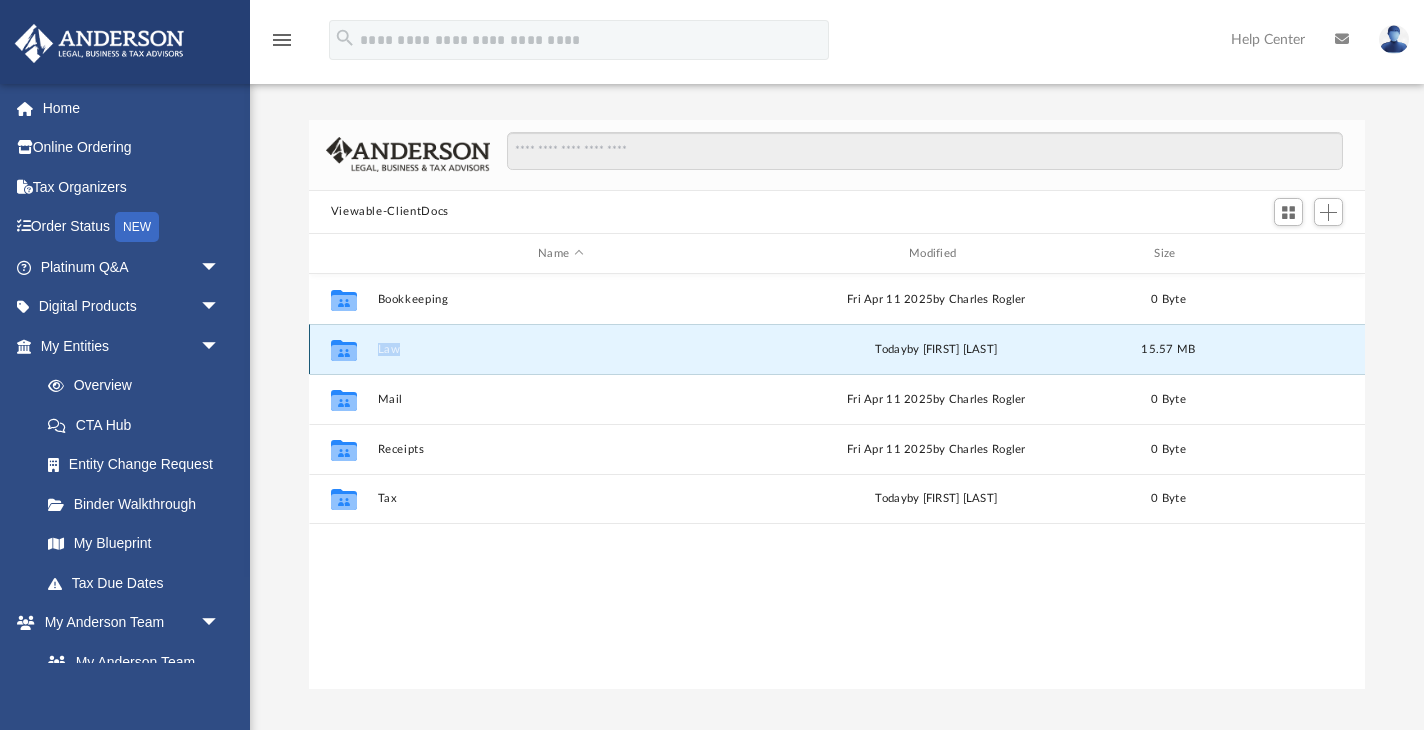 click 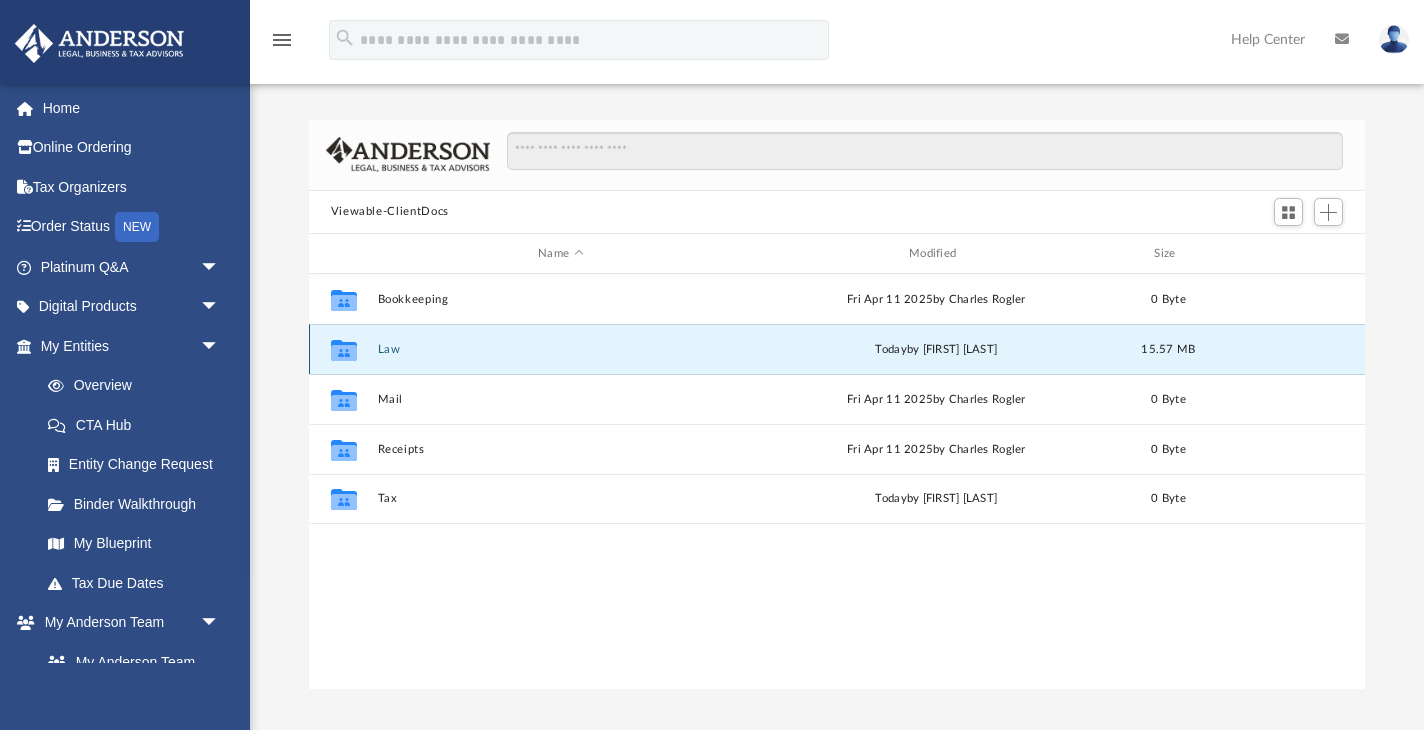 click on "Collaborated Folder Law today  by [NAME] [NAME] 15.57 MB" at bounding box center [837, 349] 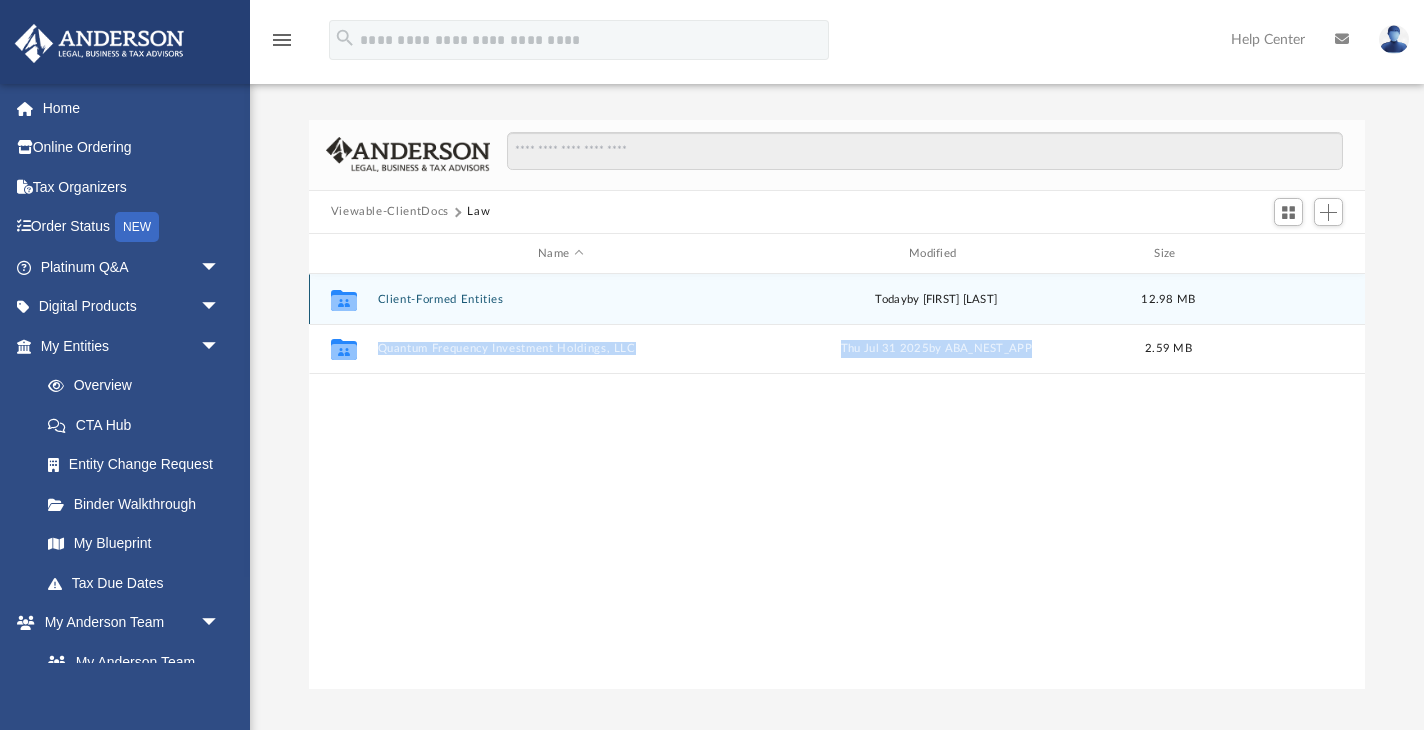 click on "Client-Formed Entities" at bounding box center [560, 299] 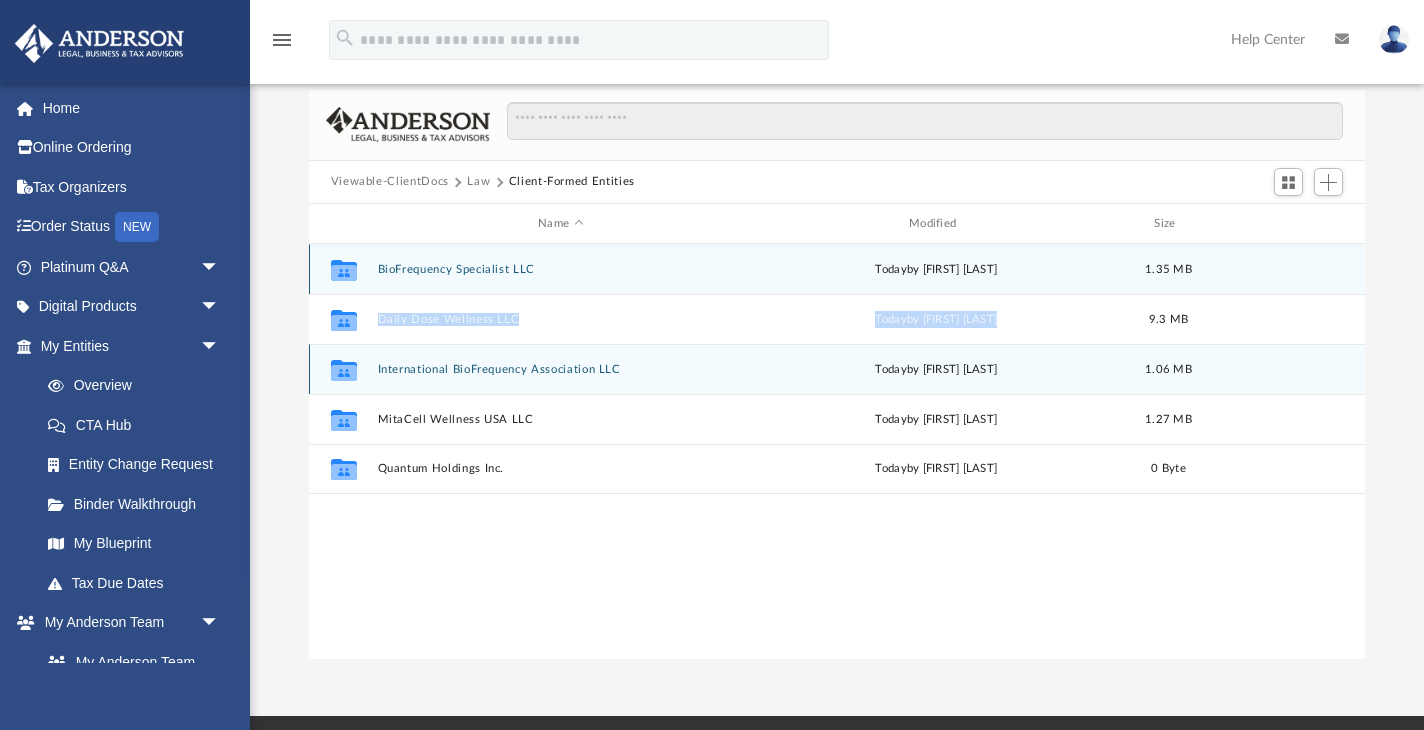 scroll, scrollTop: 16, scrollLeft: 0, axis: vertical 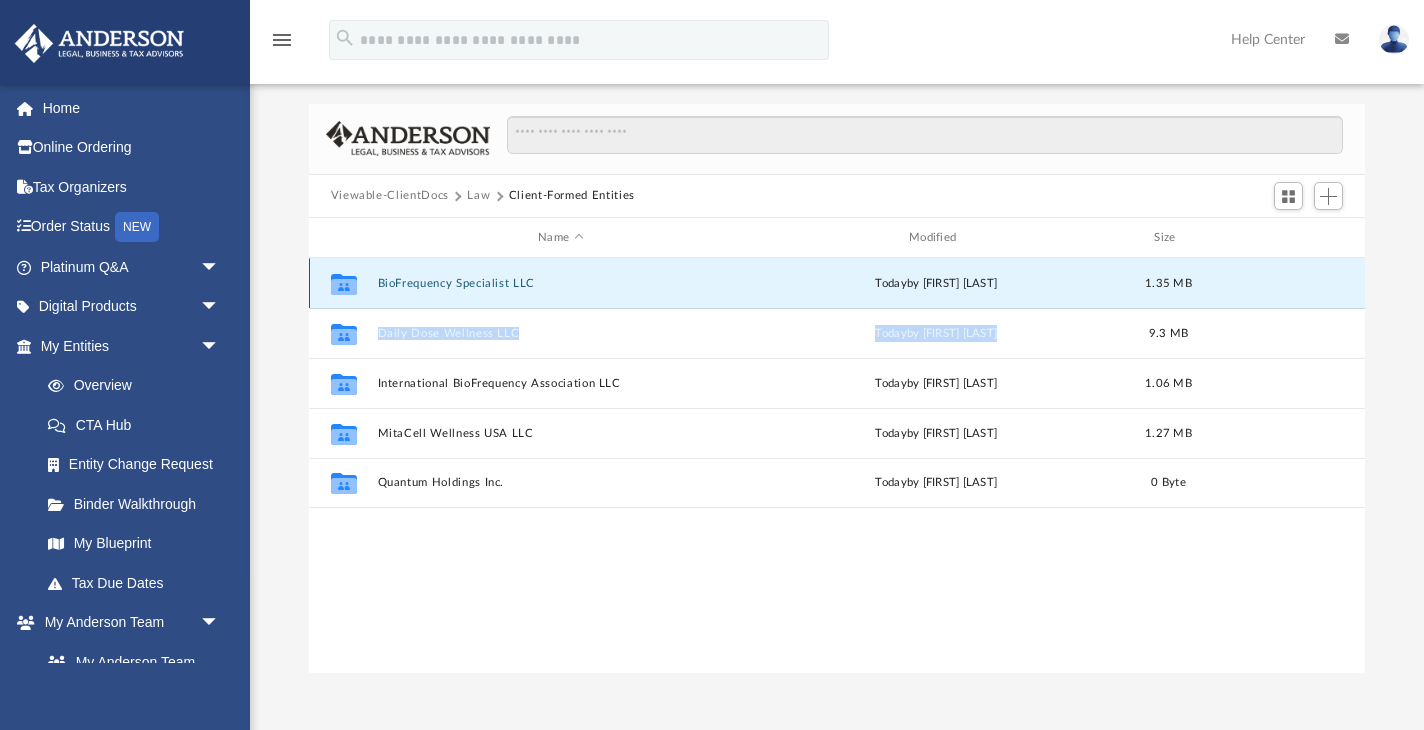 click on "BioFrequency Specialist LLC" at bounding box center (560, 283) 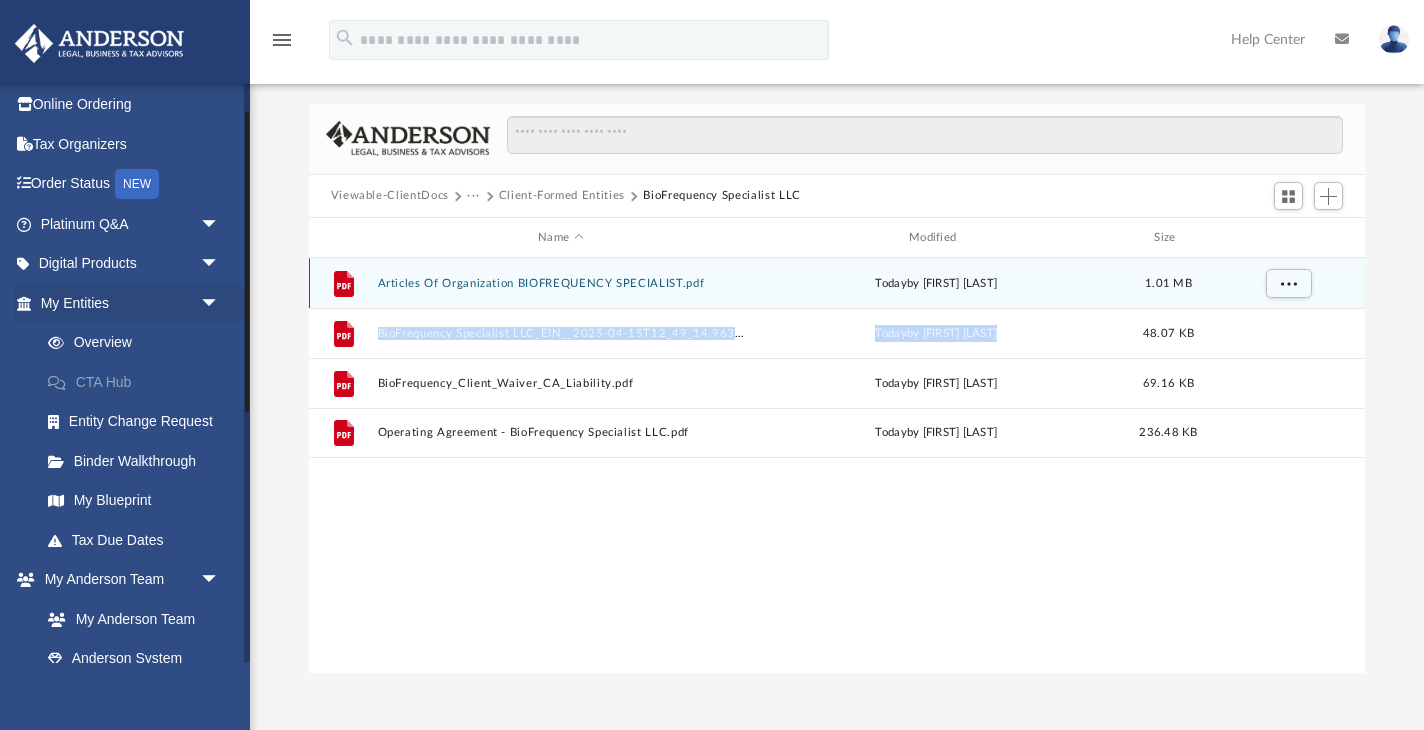 scroll, scrollTop: 65, scrollLeft: 0, axis: vertical 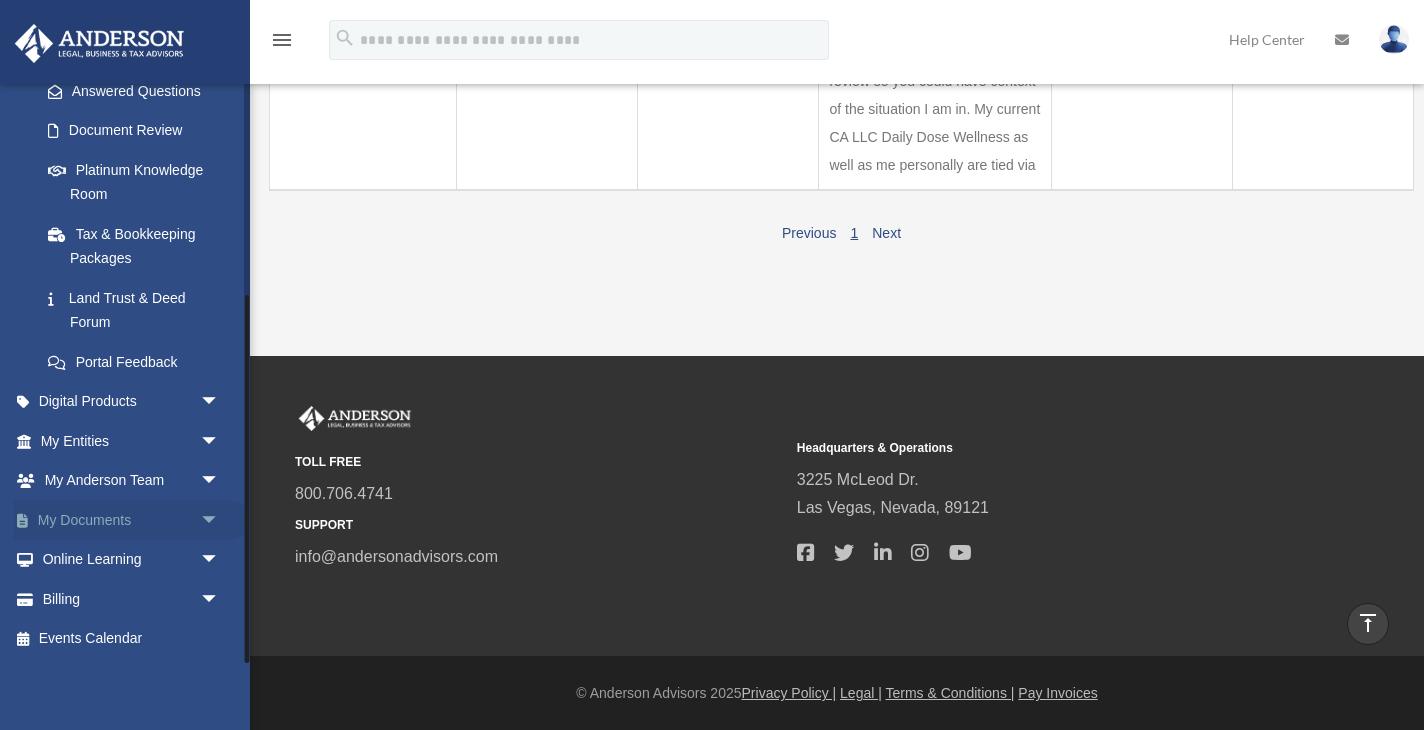 click on "arrow_drop_down" at bounding box center (220, 520) 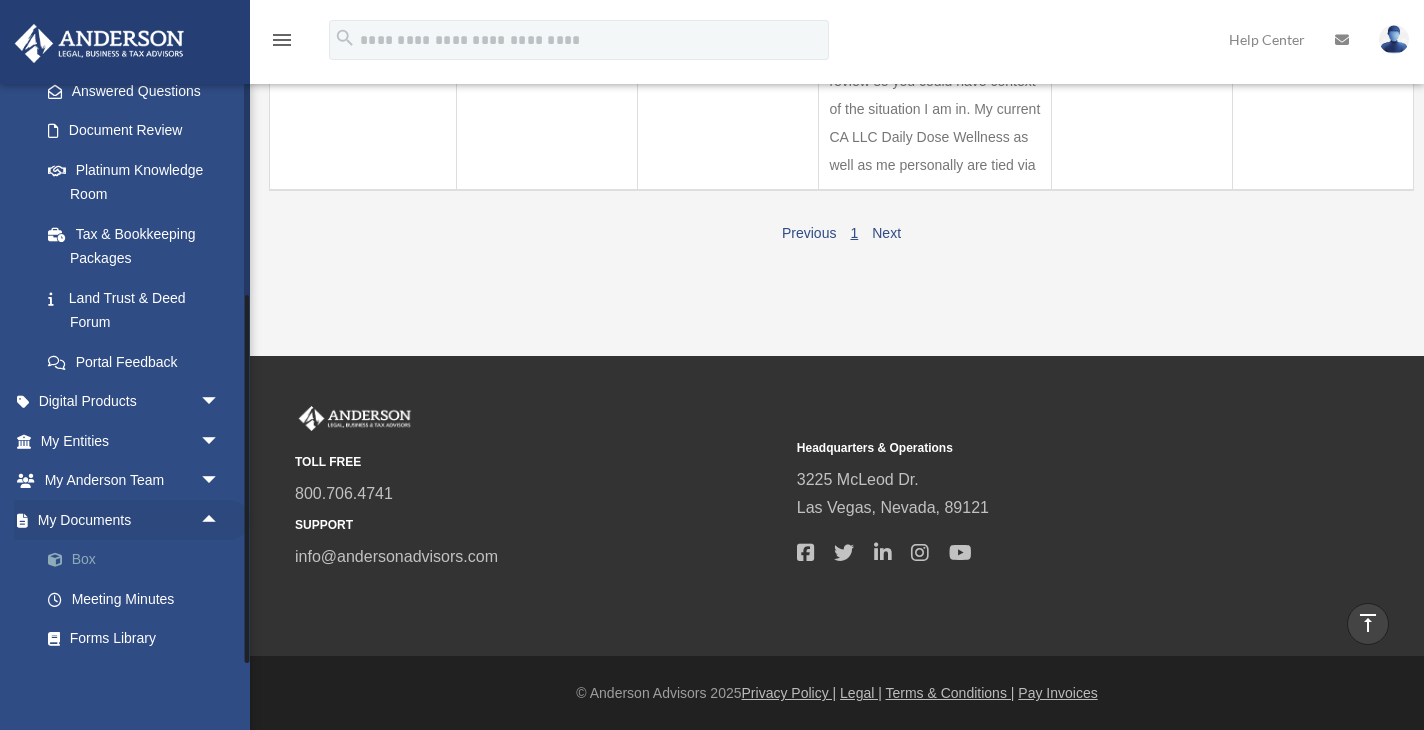 click on "Box" at bounding box center [139, 560] 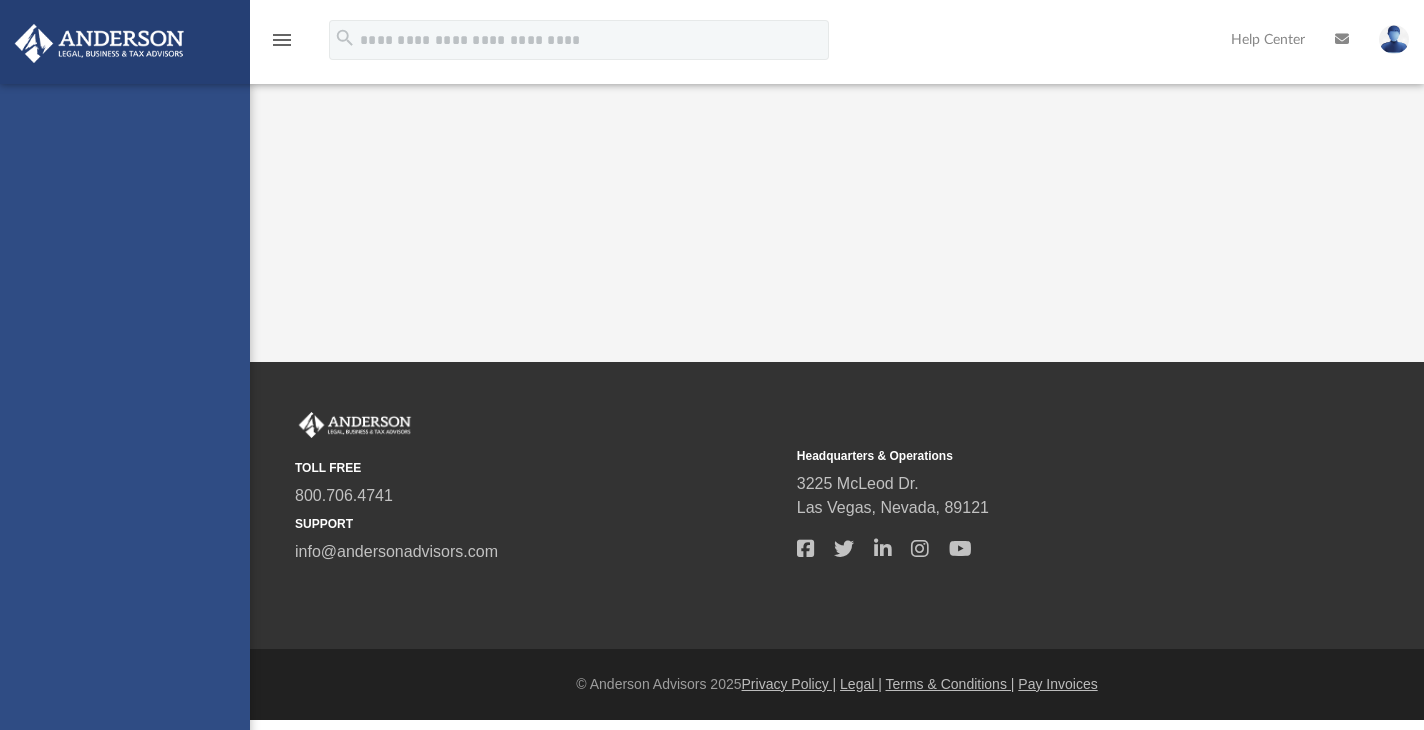 scroll, scrollTop: 0, scrollLeft: 0, axis: both 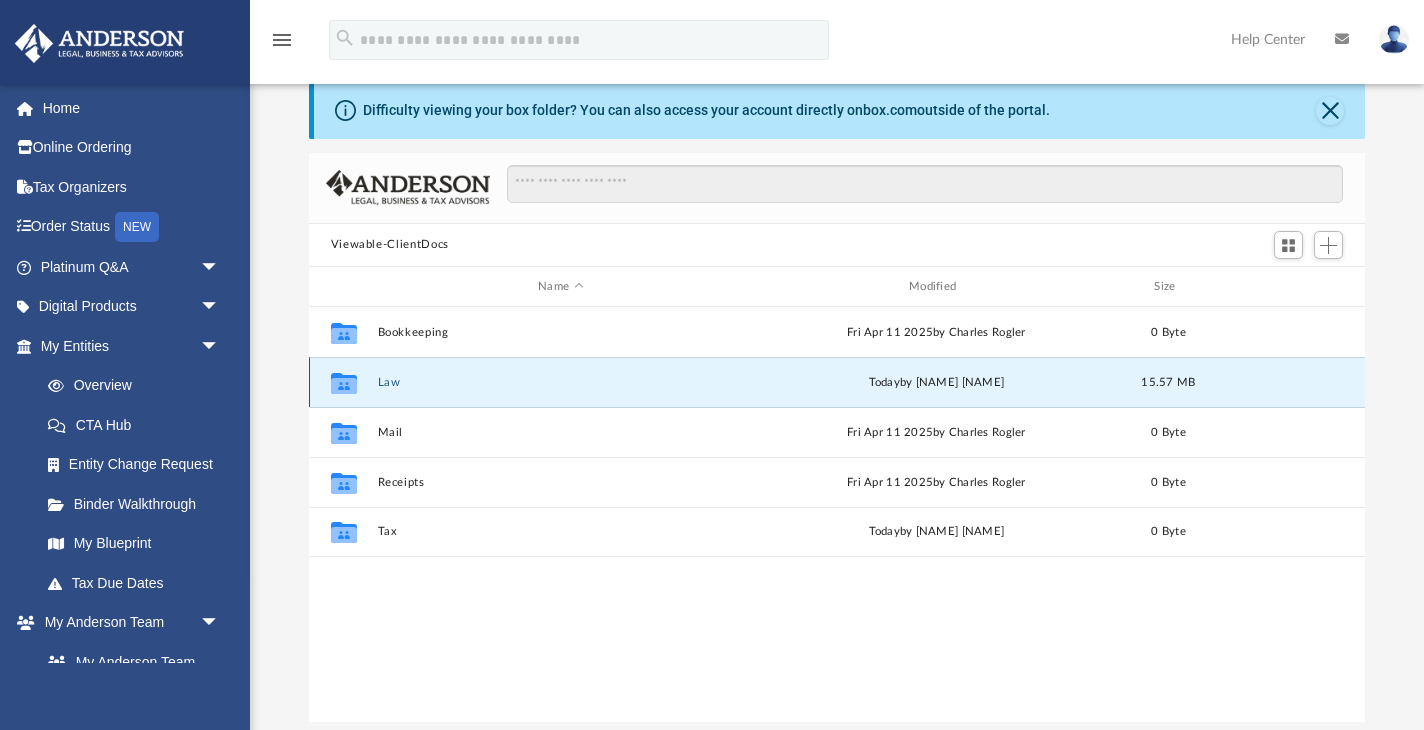 click on "Law" at bounding box center (560, 382) 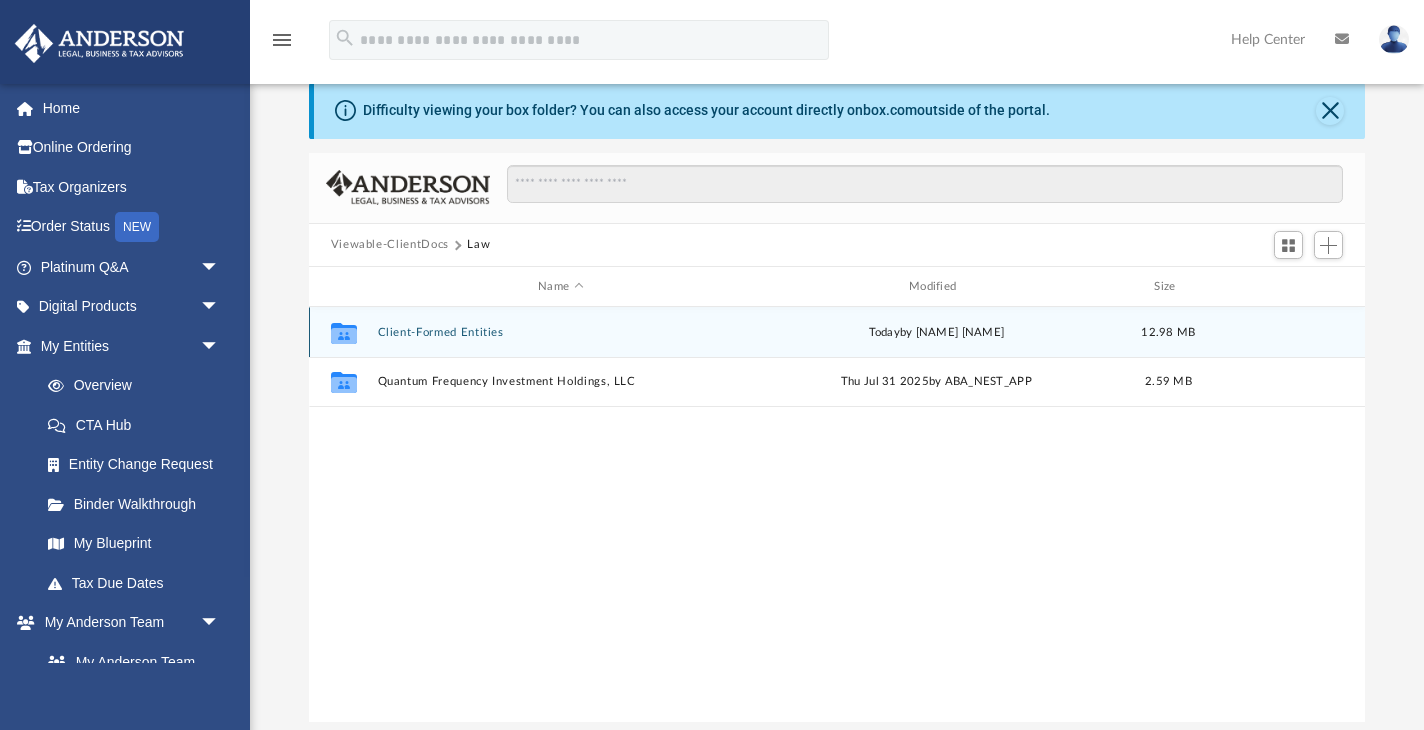 click on "Client-Formed Entities" at bounding box center (560, 332) 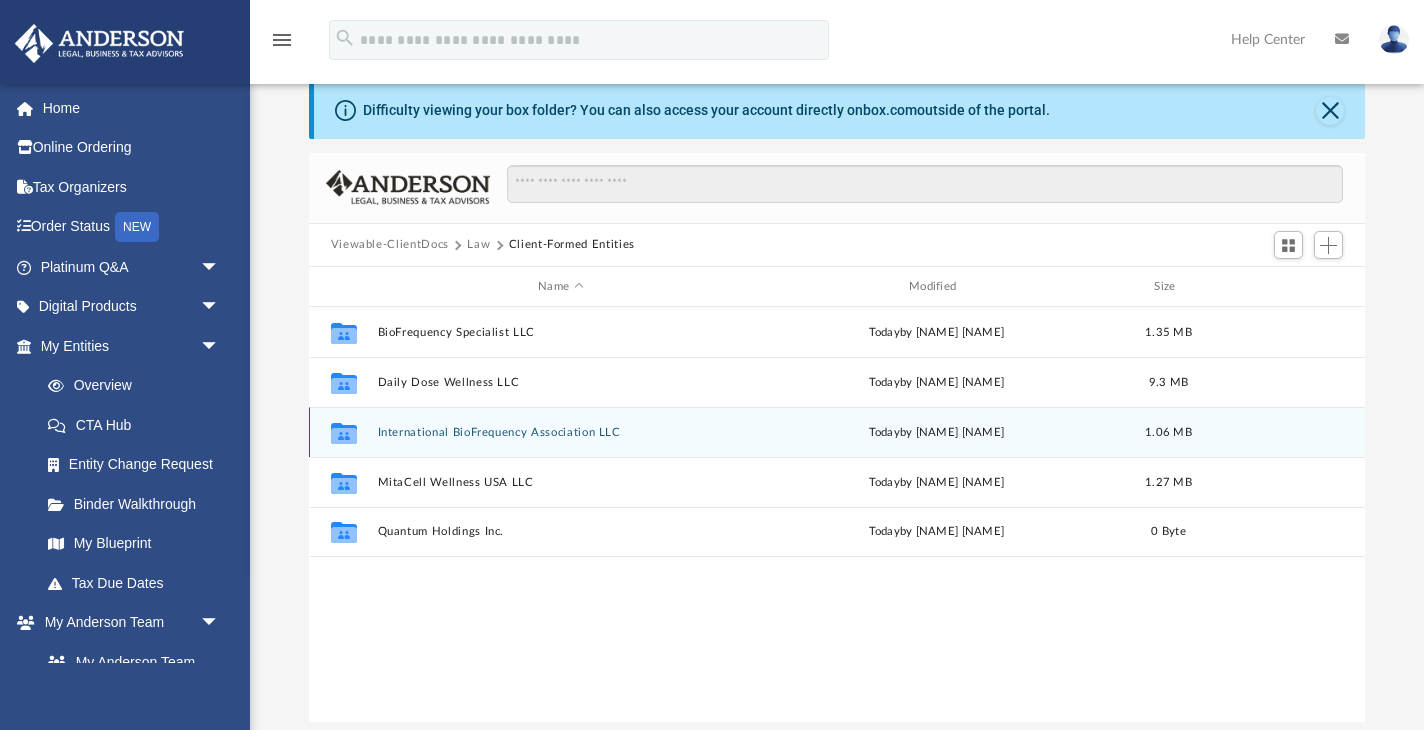 click on "International BioFrequency Association LLC" at bounding box center [560, 432] 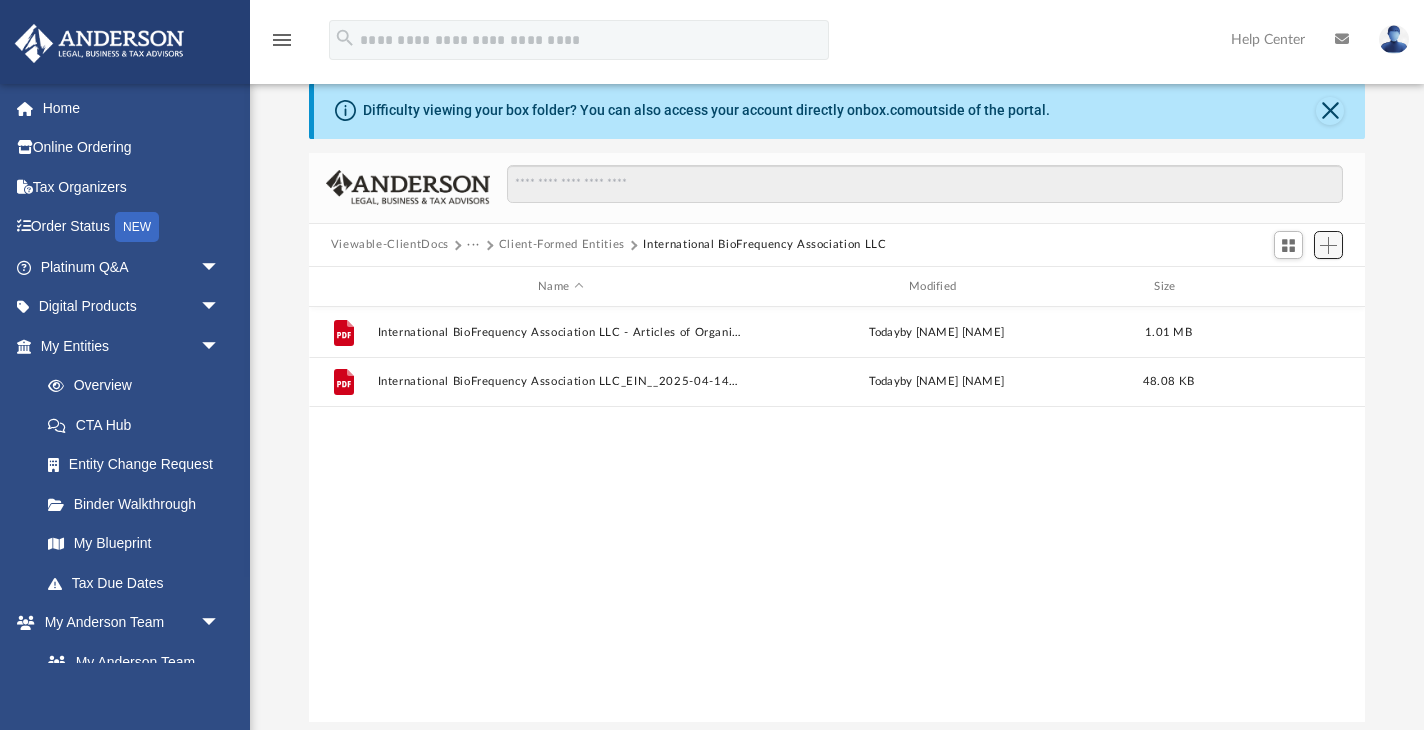 click at bounding box center [1328, 245] 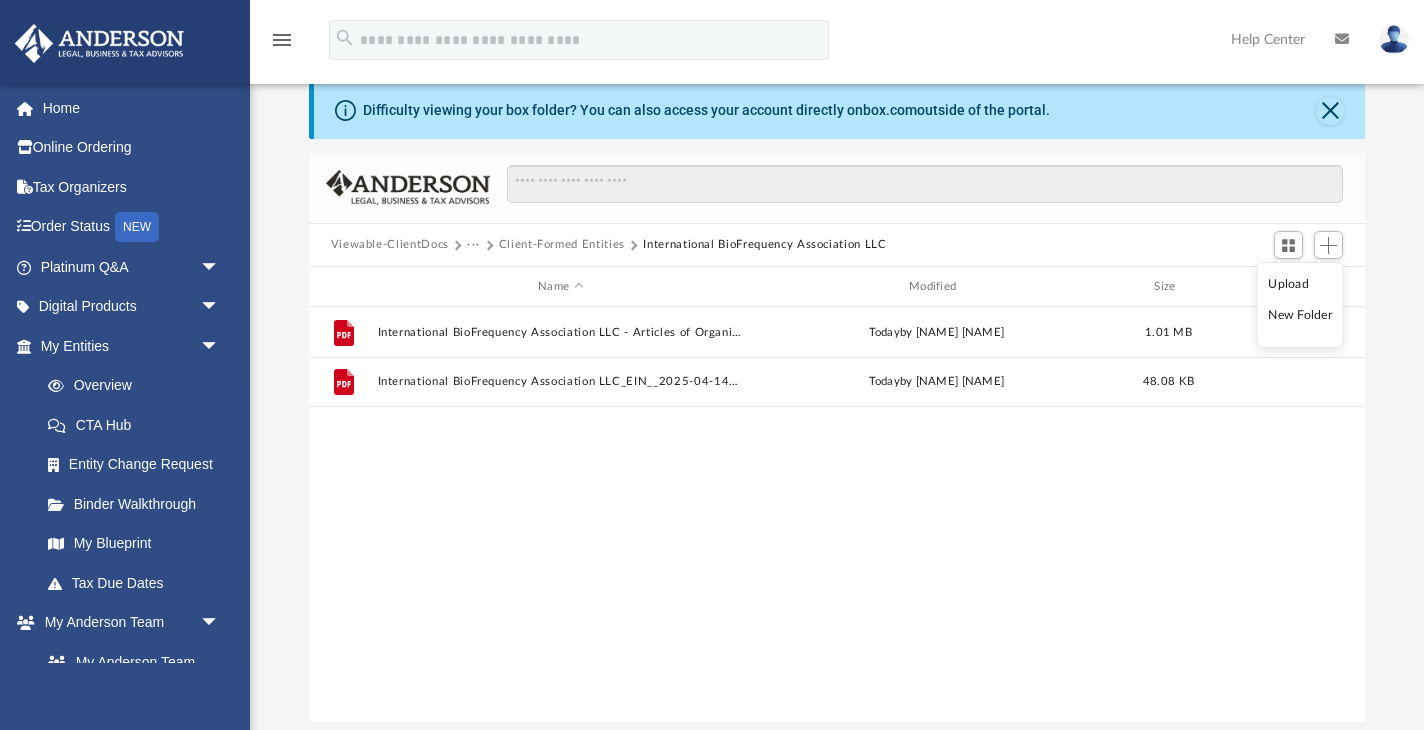 click on "Upload" at bounding box center [1300, 284] 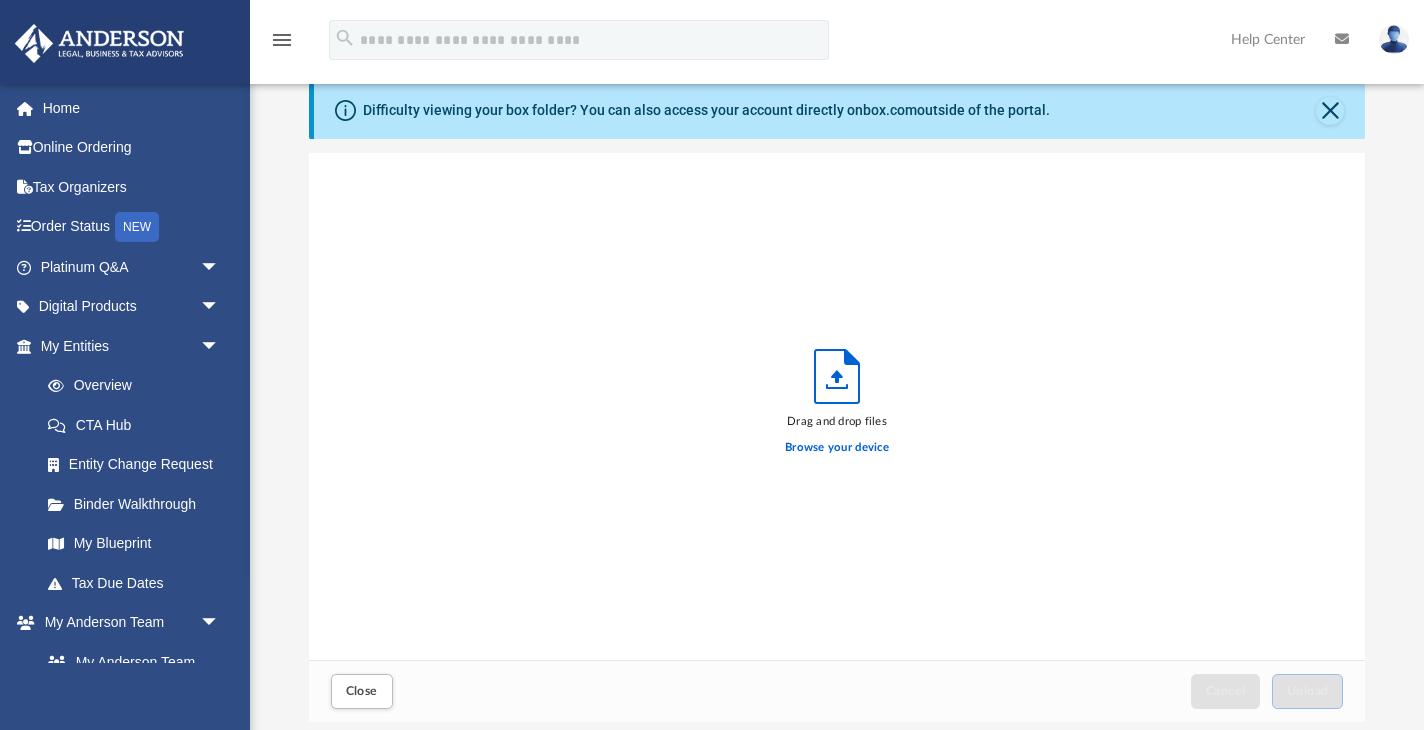 scroll, scrollTop: 1, scrollLeft: 1, axis: both 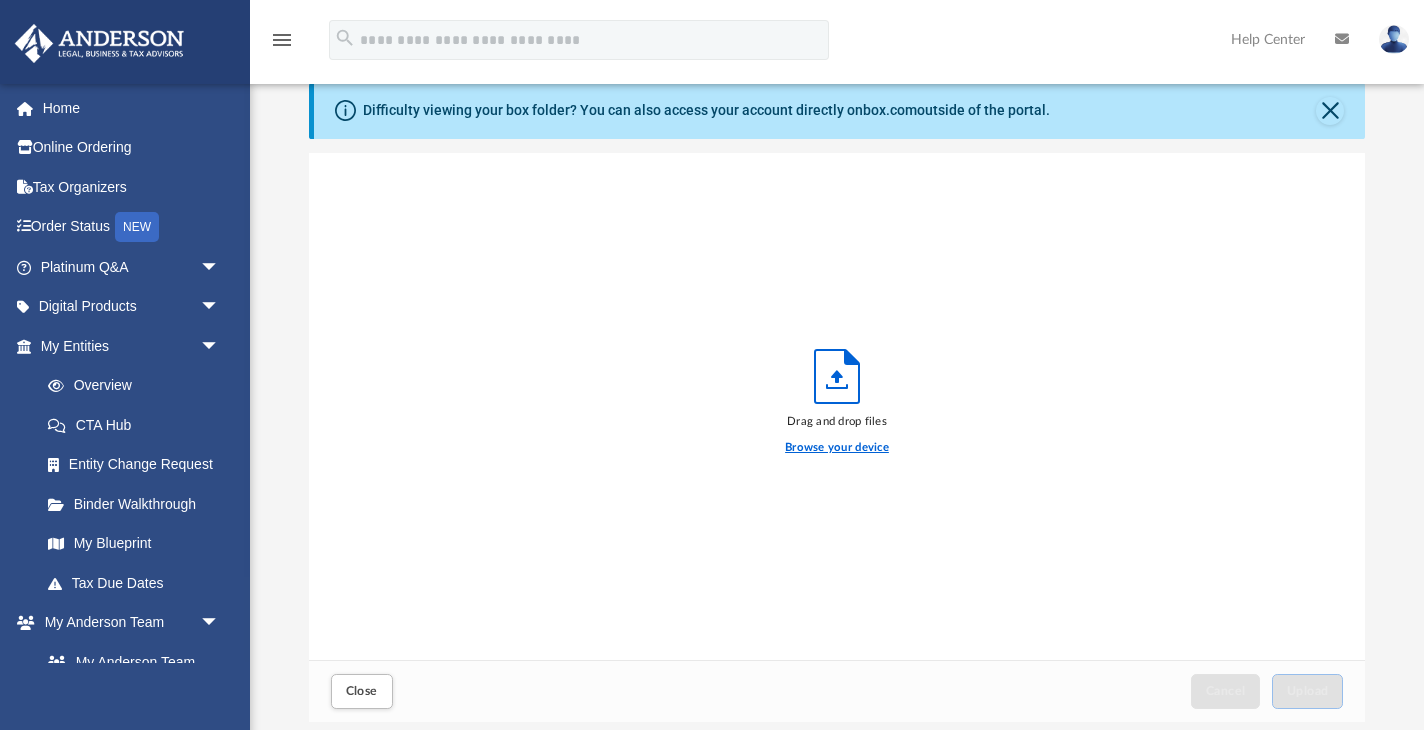 click on "Browse your device" at bounding box center (837, 448) 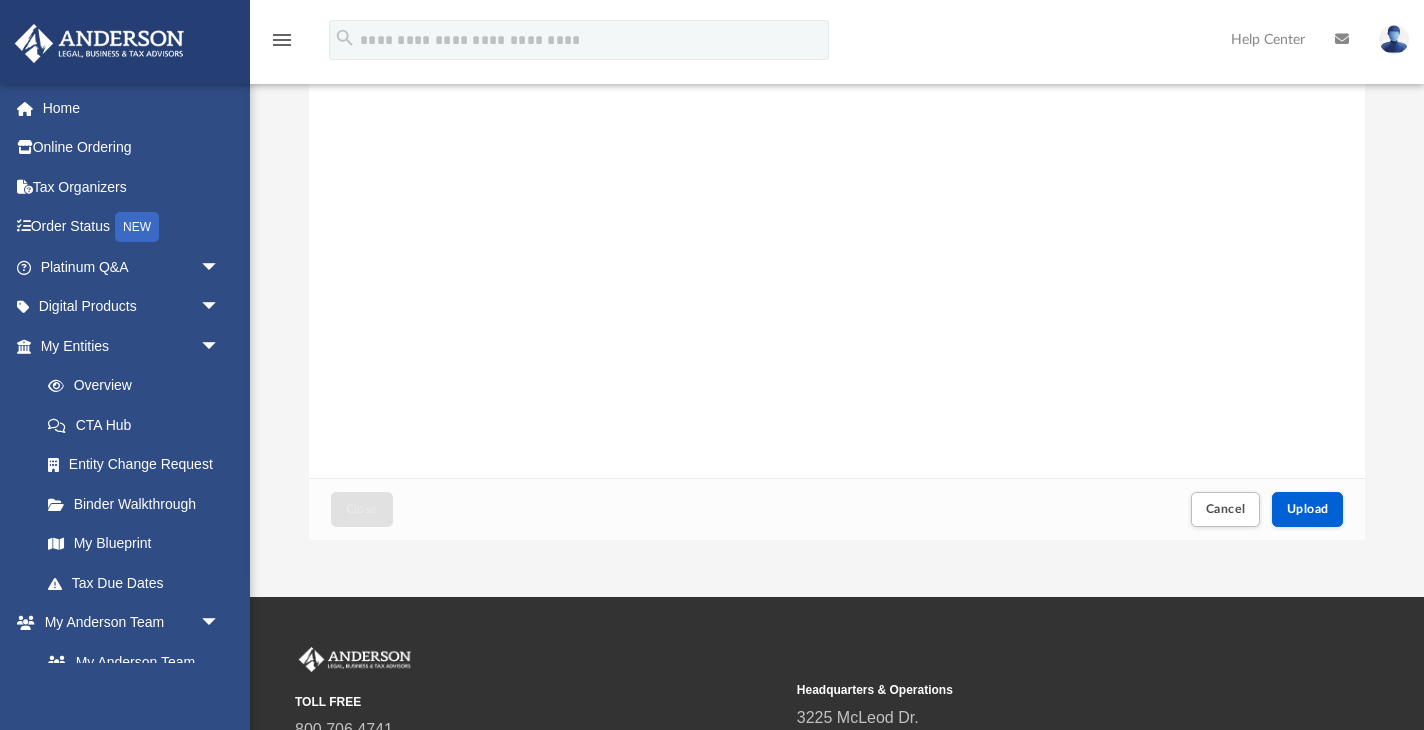 scroll, scrollTop: 235, scrollLeft: 0, axis: vertical 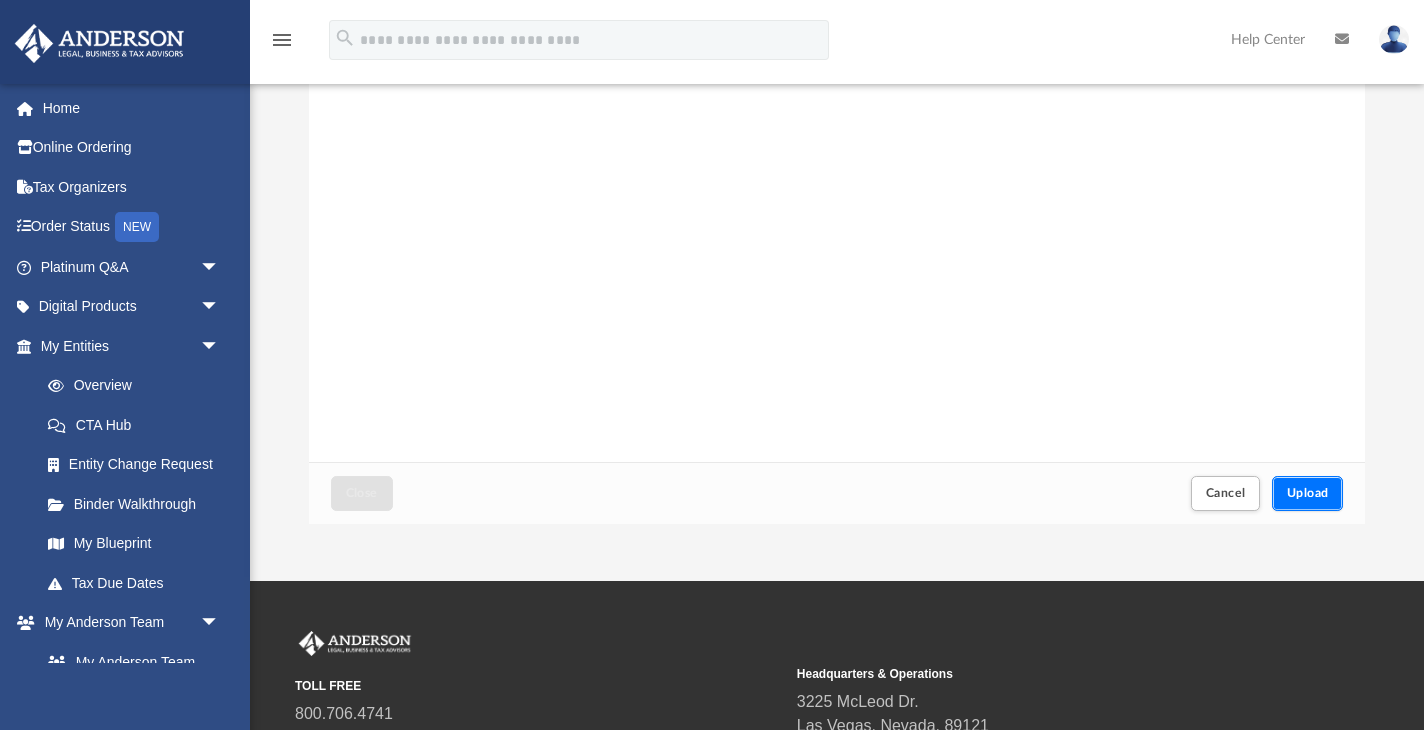 click on "Upload" at bounding box center (1308, 493) 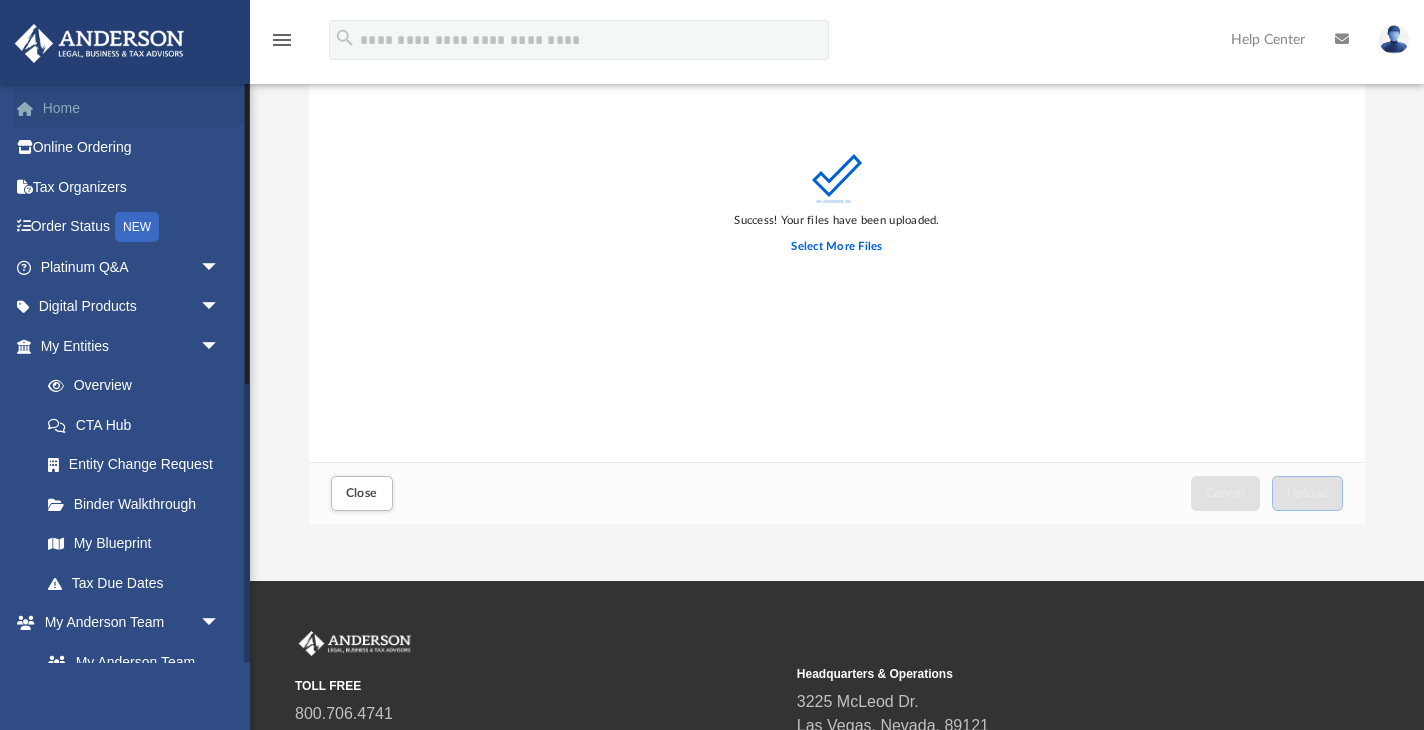 click on "Home" at bounding box center (132, 108) 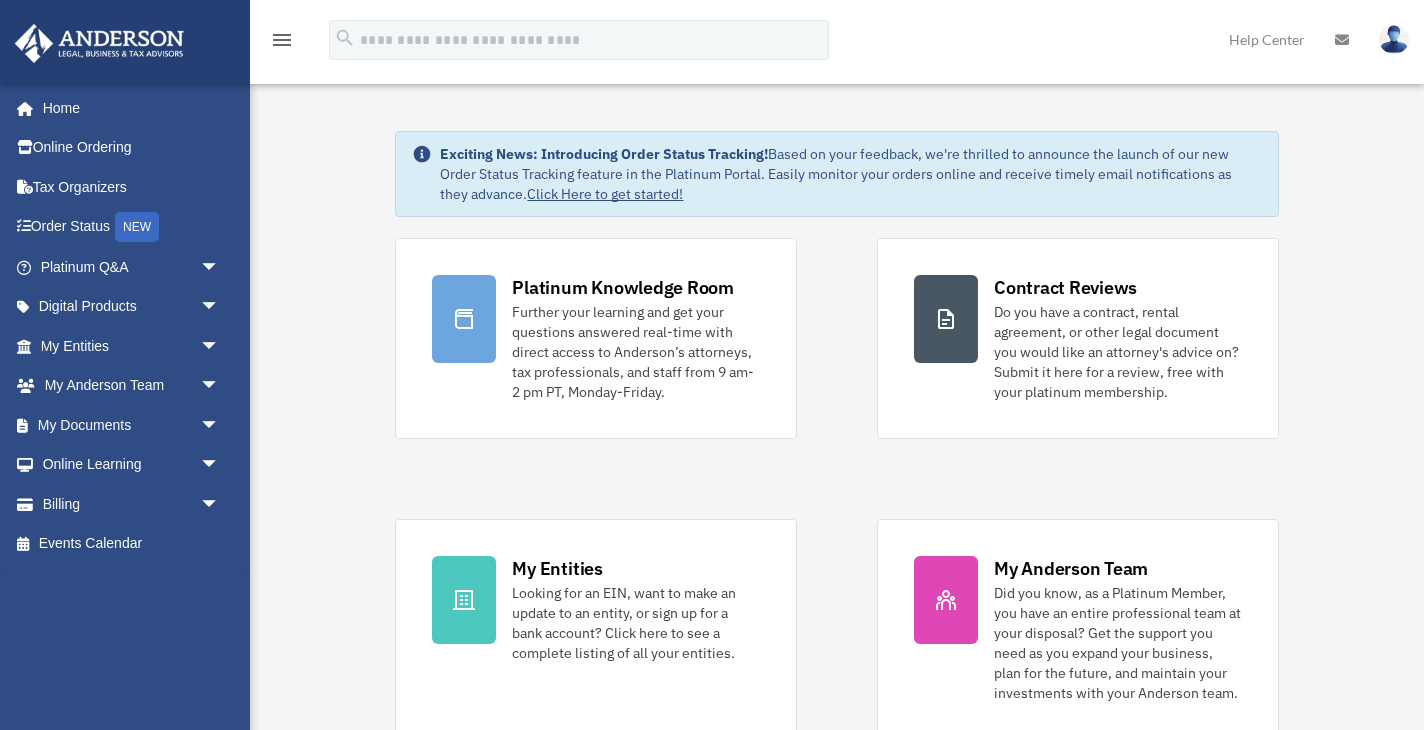 scroll, scrollTop: 0, scrollLeft: 0, axis: both 